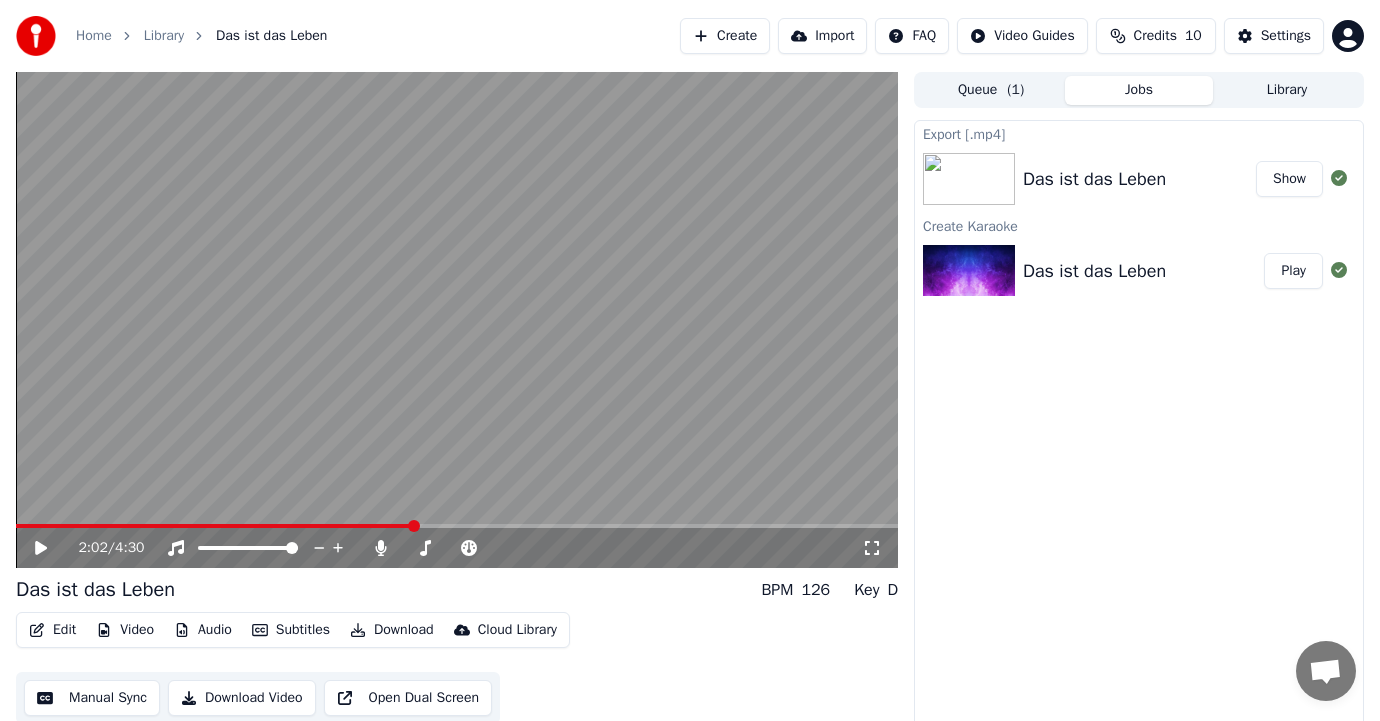 scroll, scrollTop: 11, scrollLeft: 0, axis: vertical 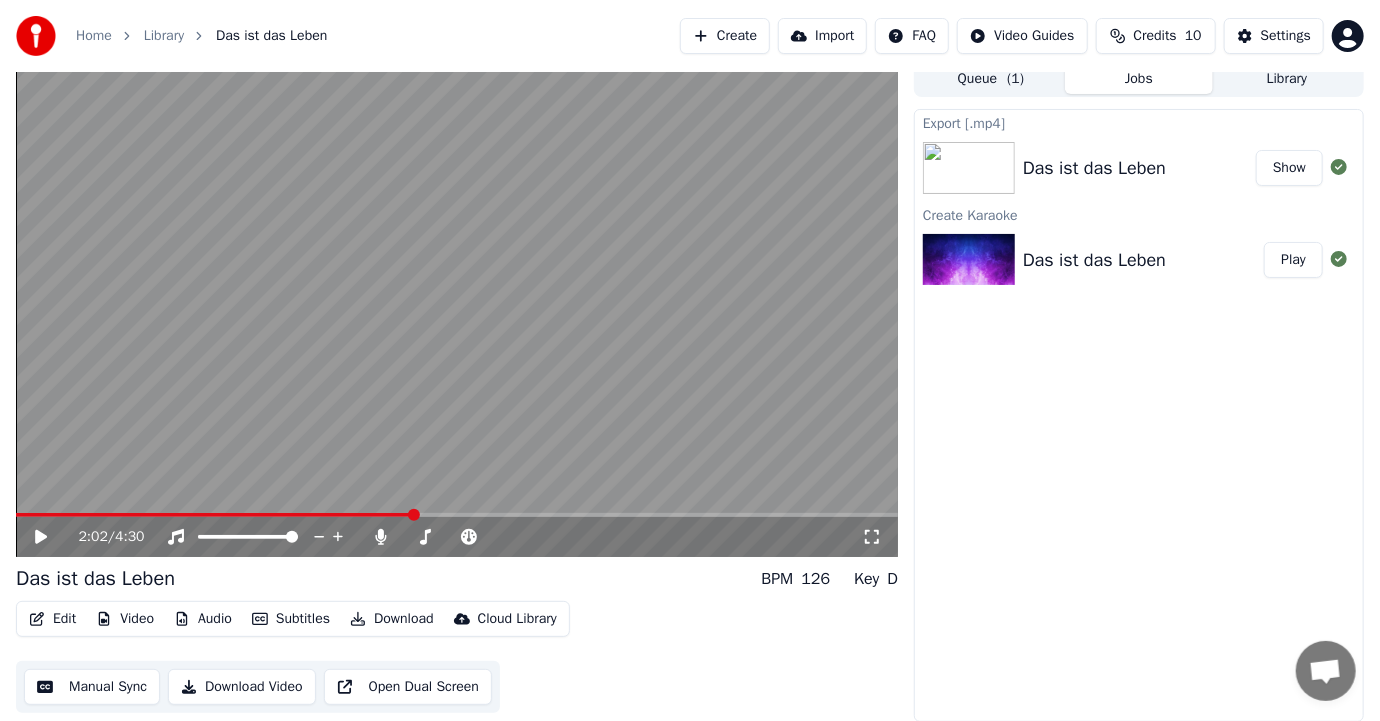 click 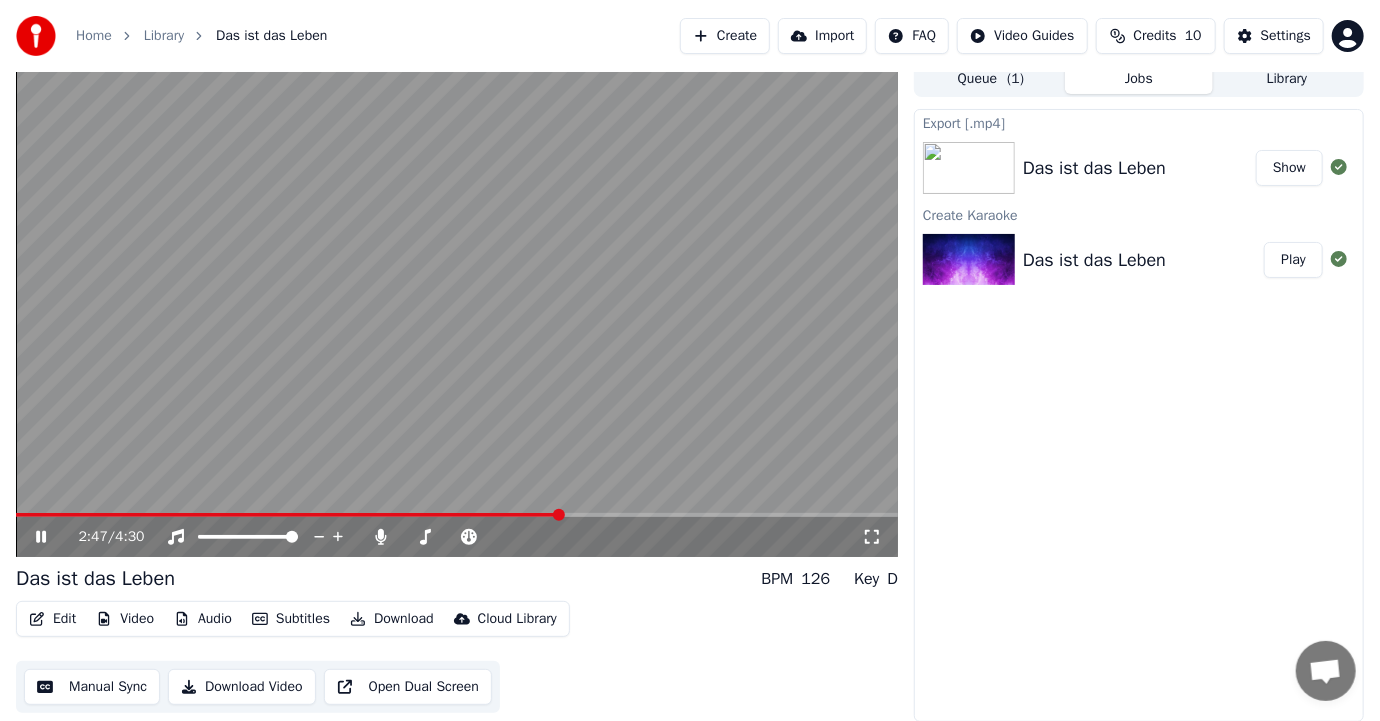 click 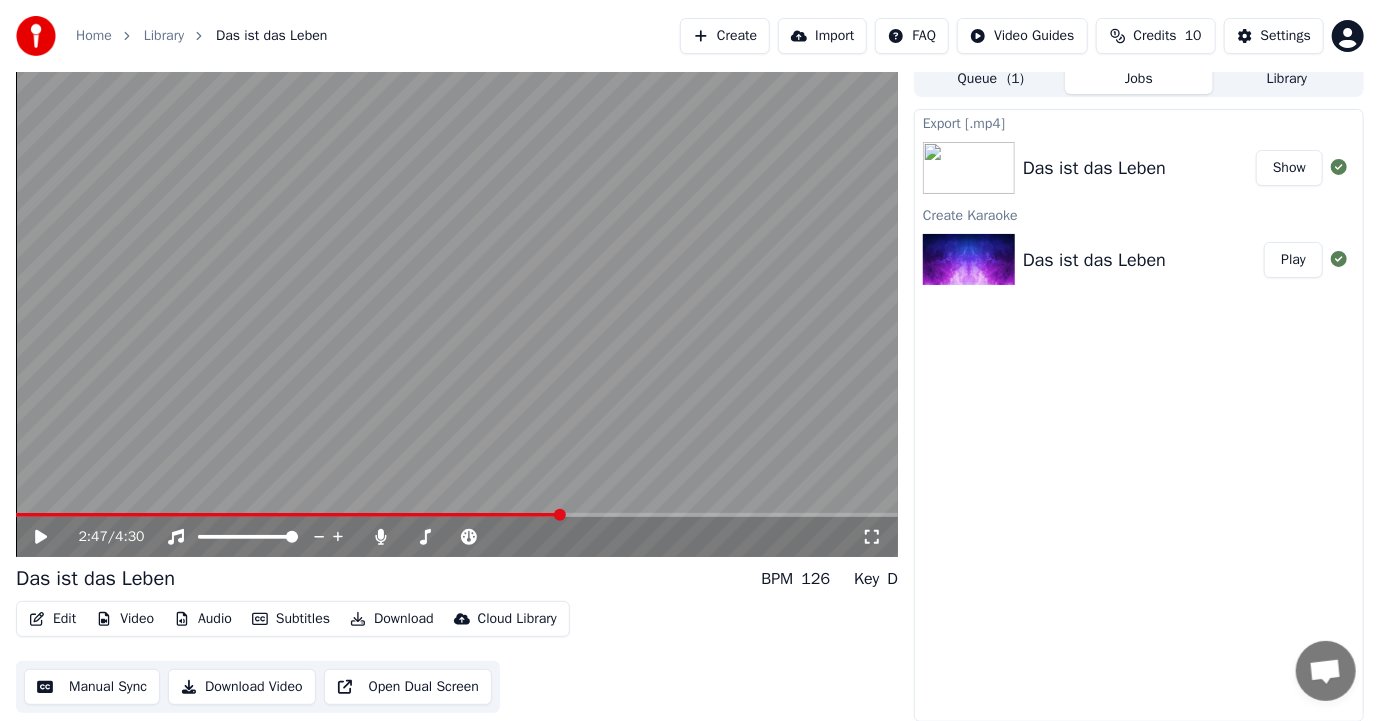 click on "Audio" at bounding box center [203, 619] 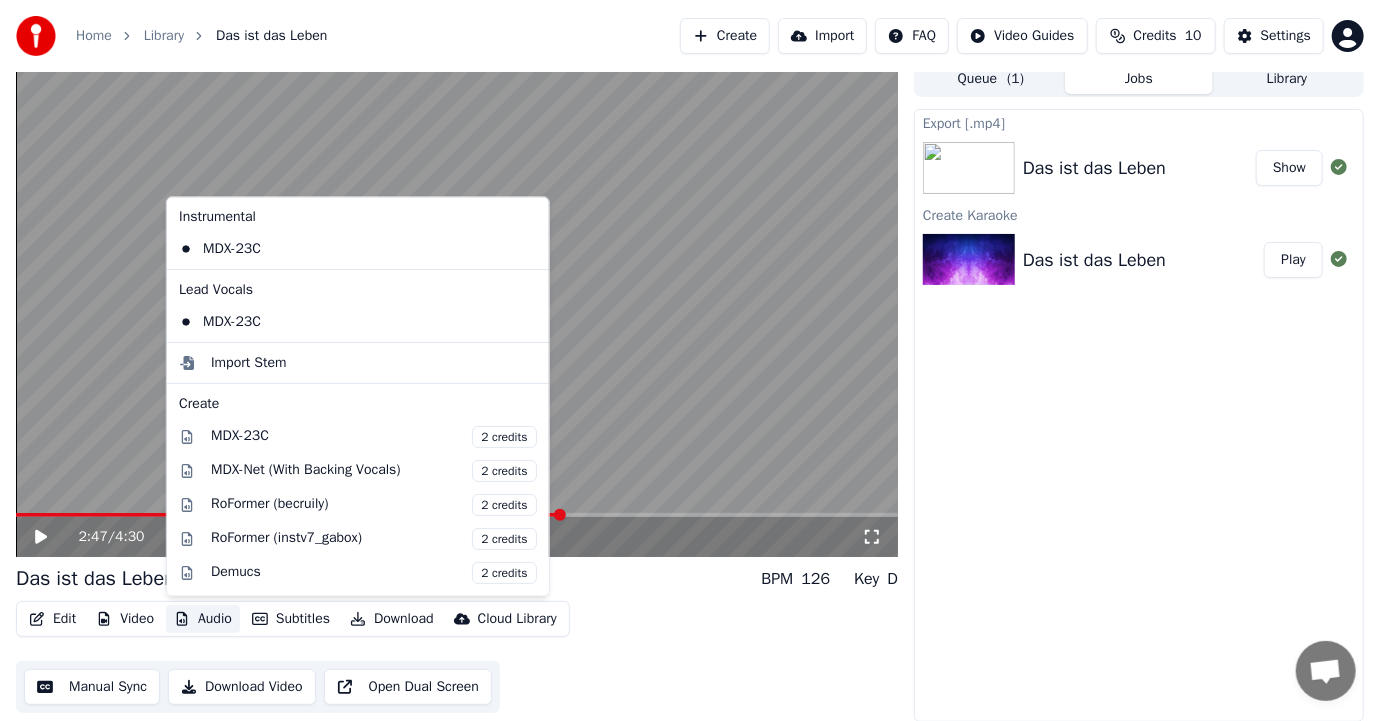 click on "Audio" at bounding box center (203, 619) 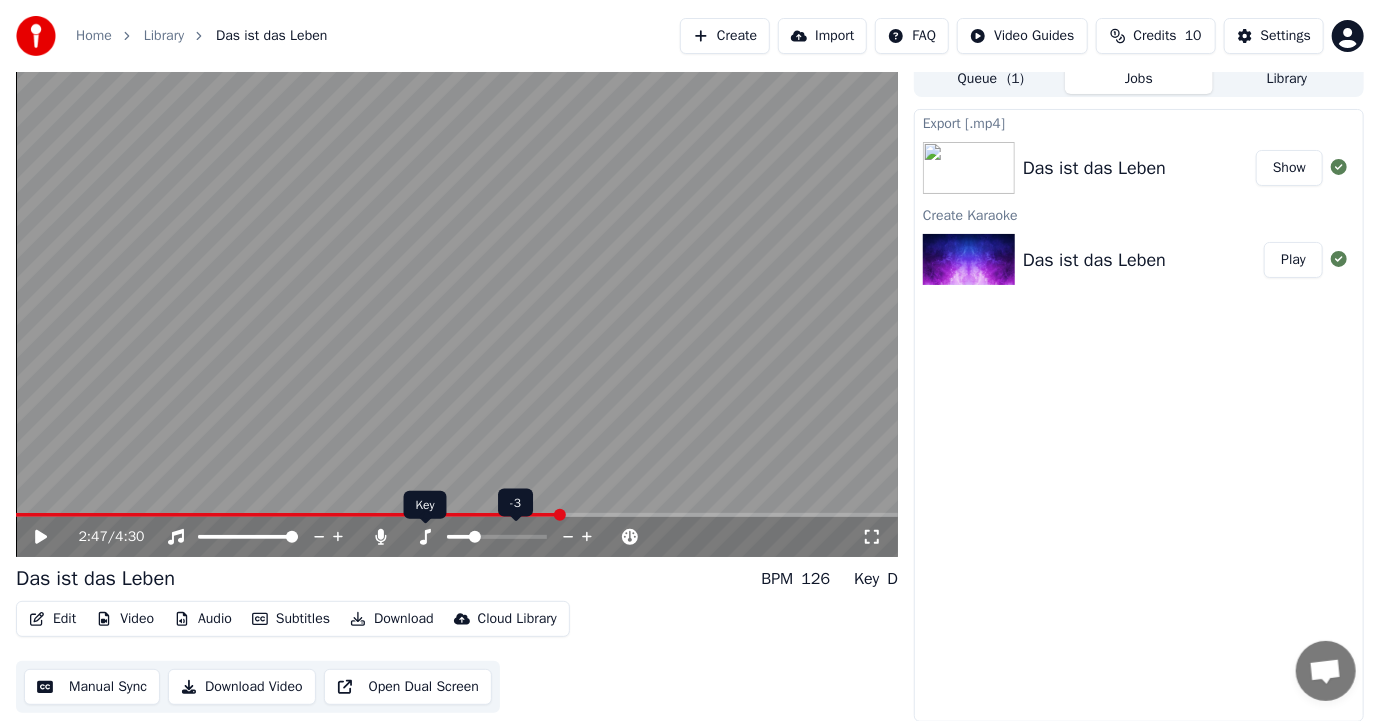 click 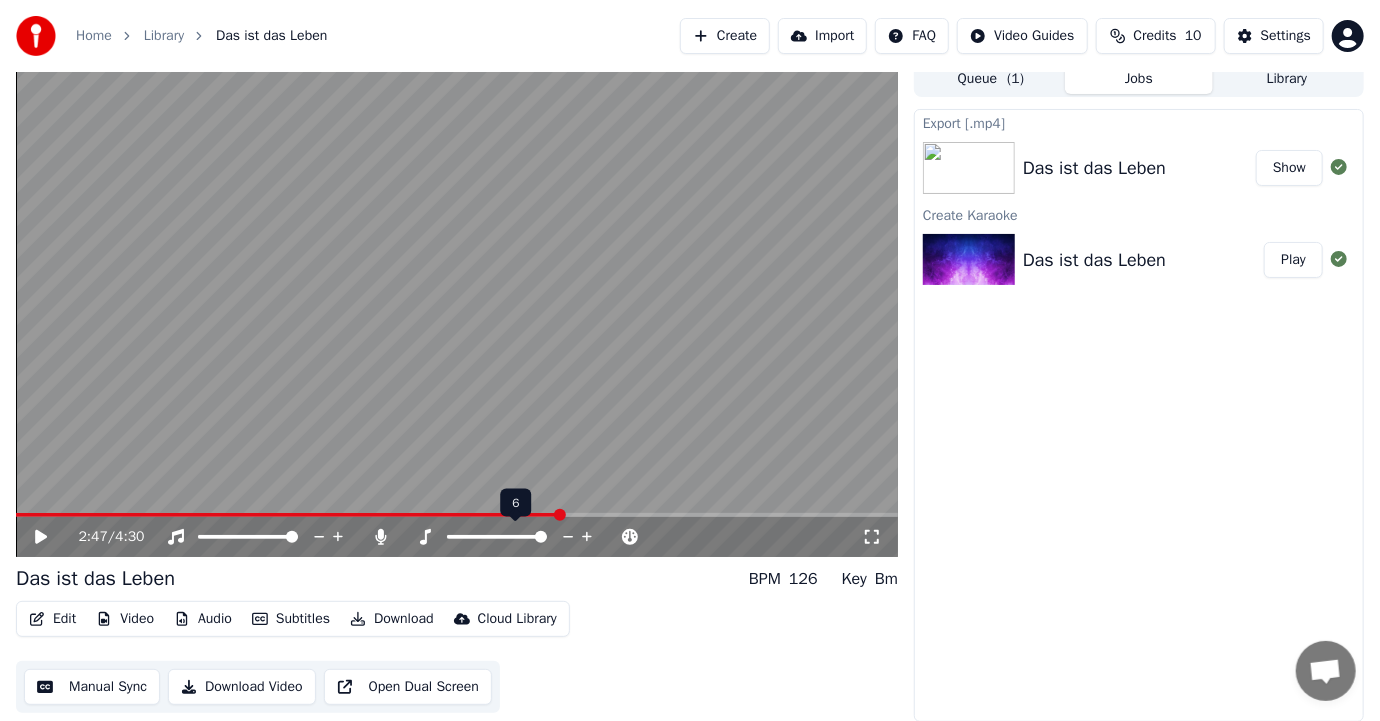 click at bounding box center [541, 537] 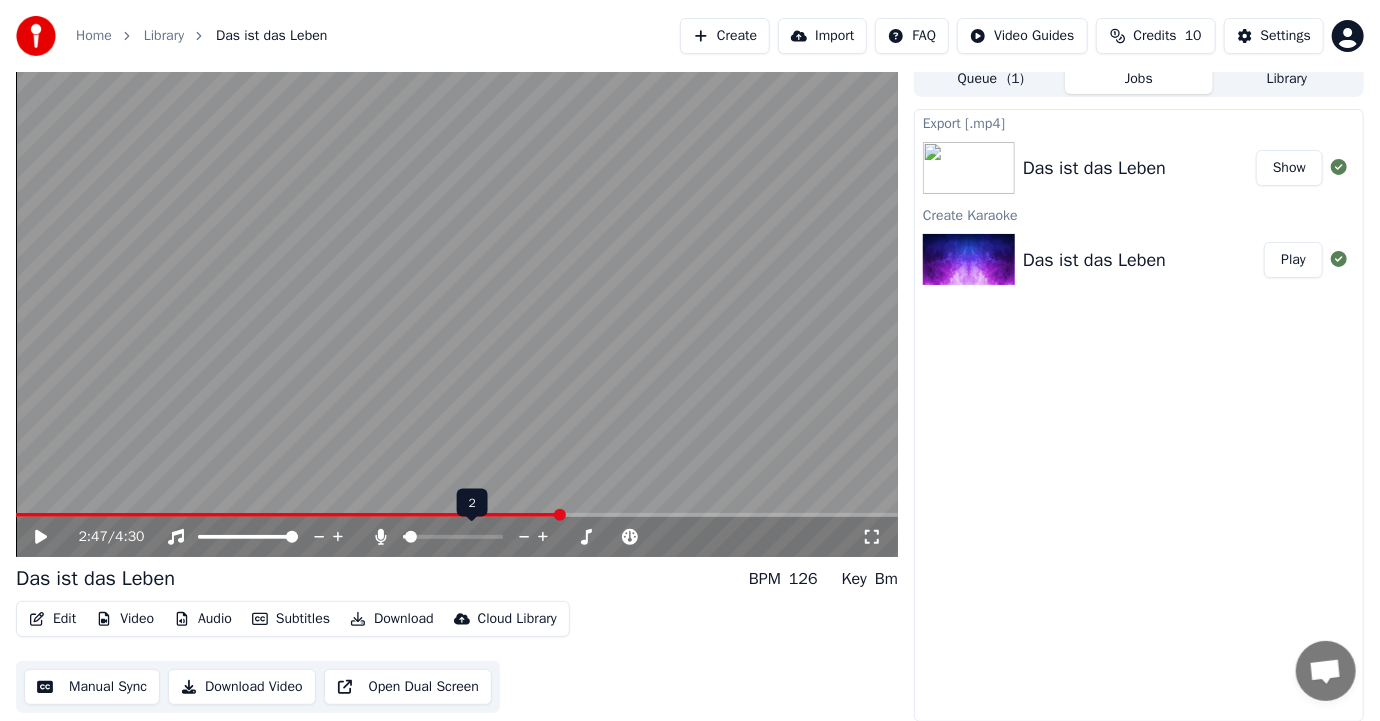 click at bounding box center (411, 537) 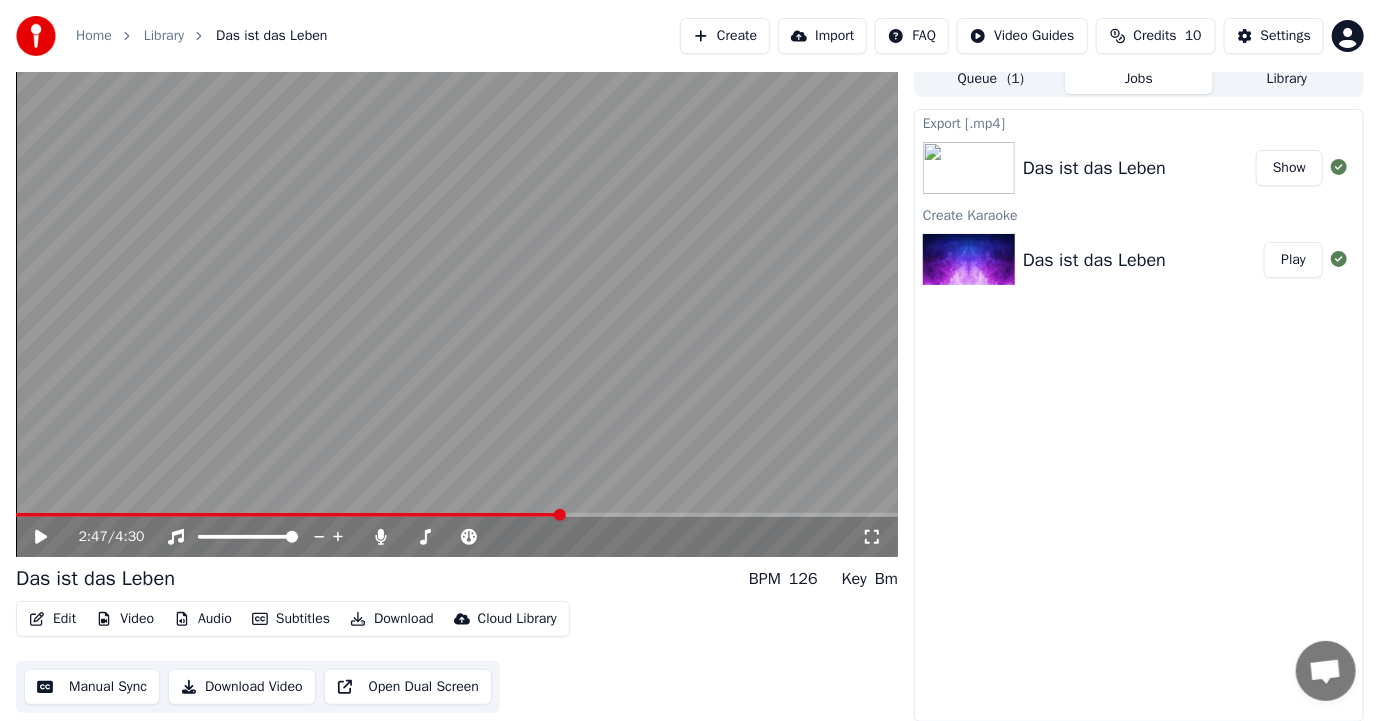 click at bounding box center [457, 309] 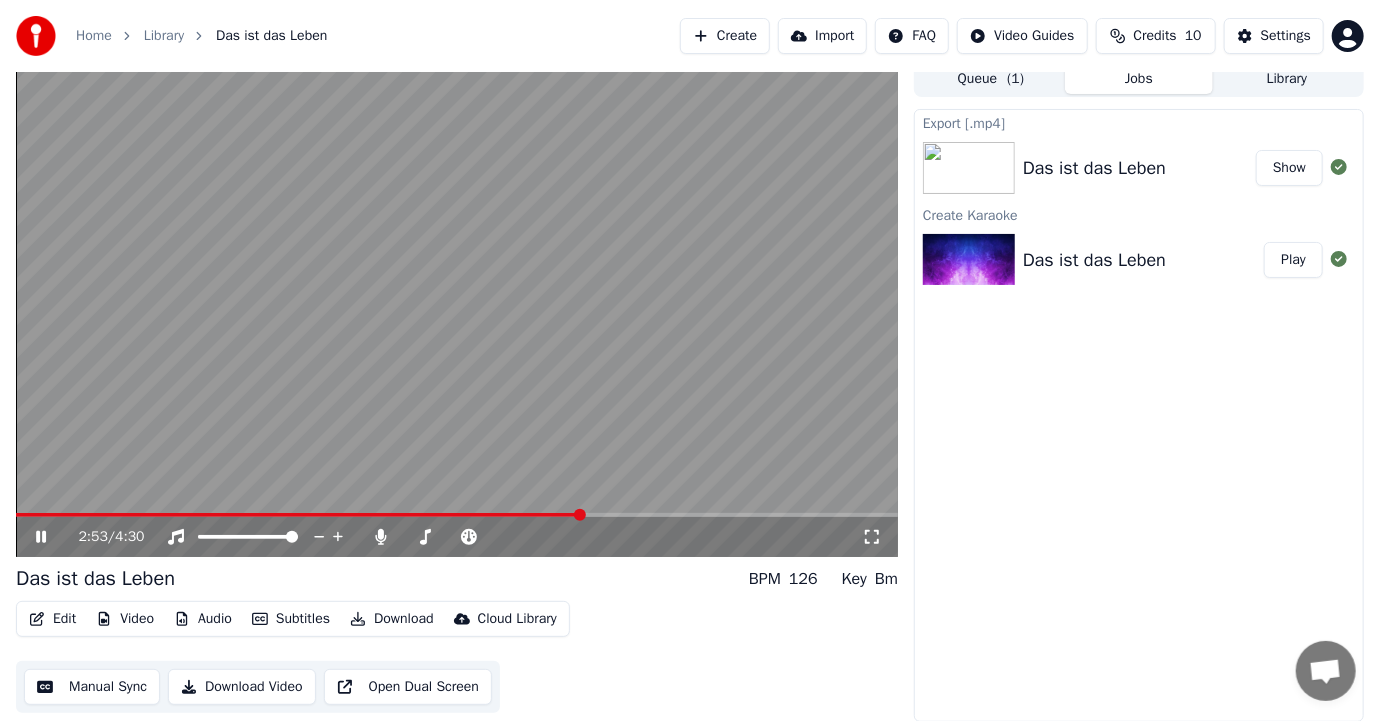 click 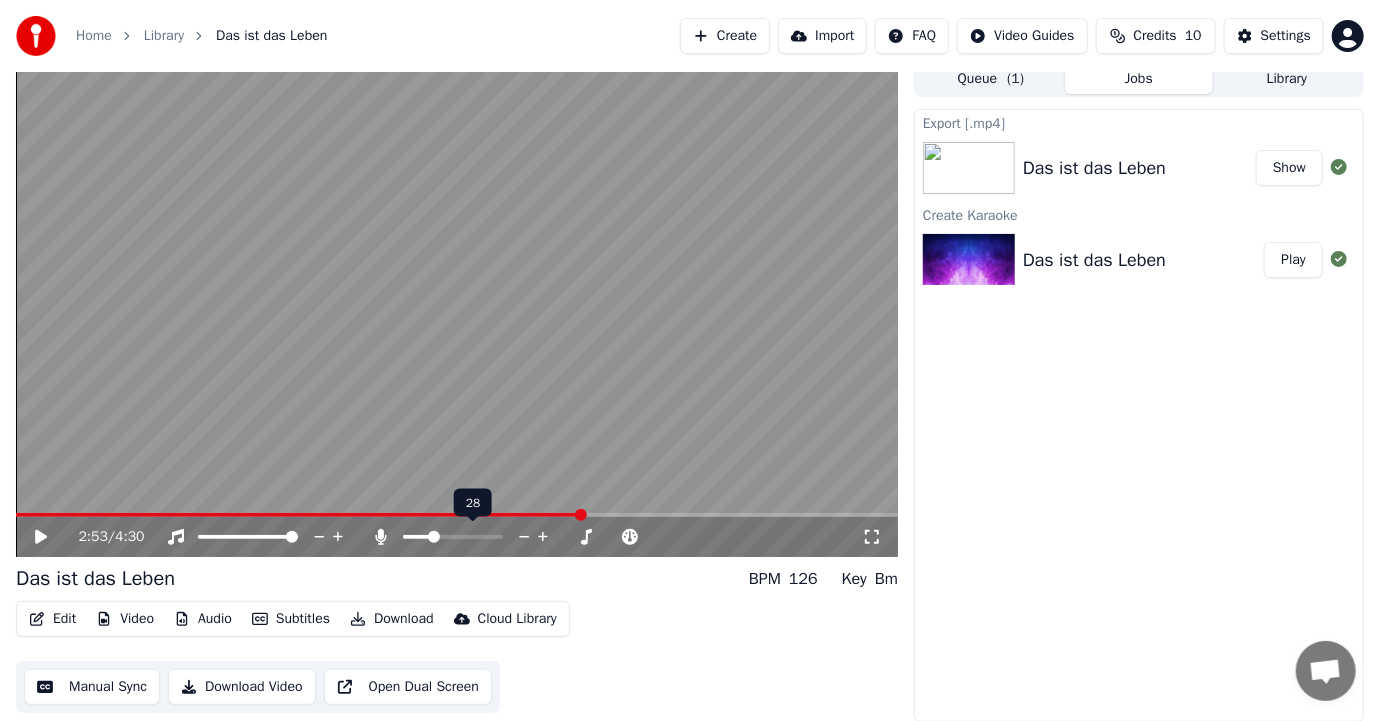 click at bounding box center [434, 537] 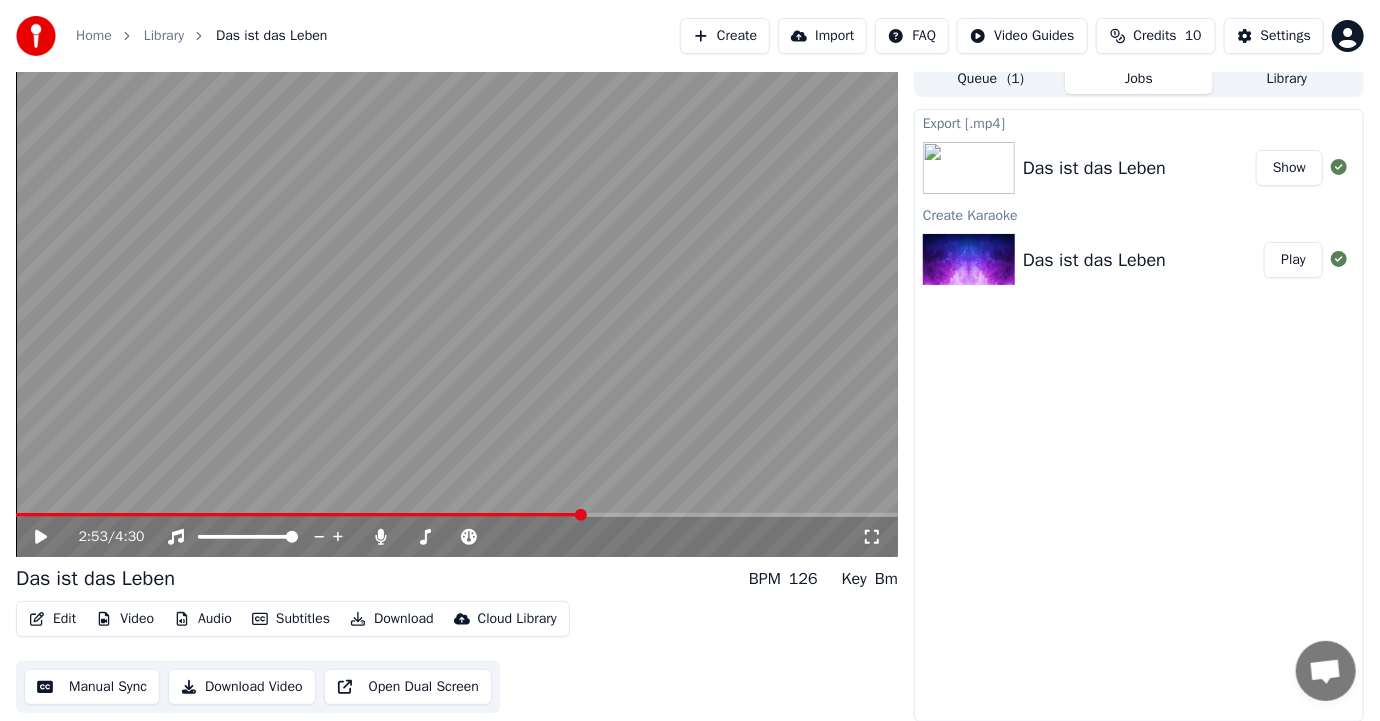 click 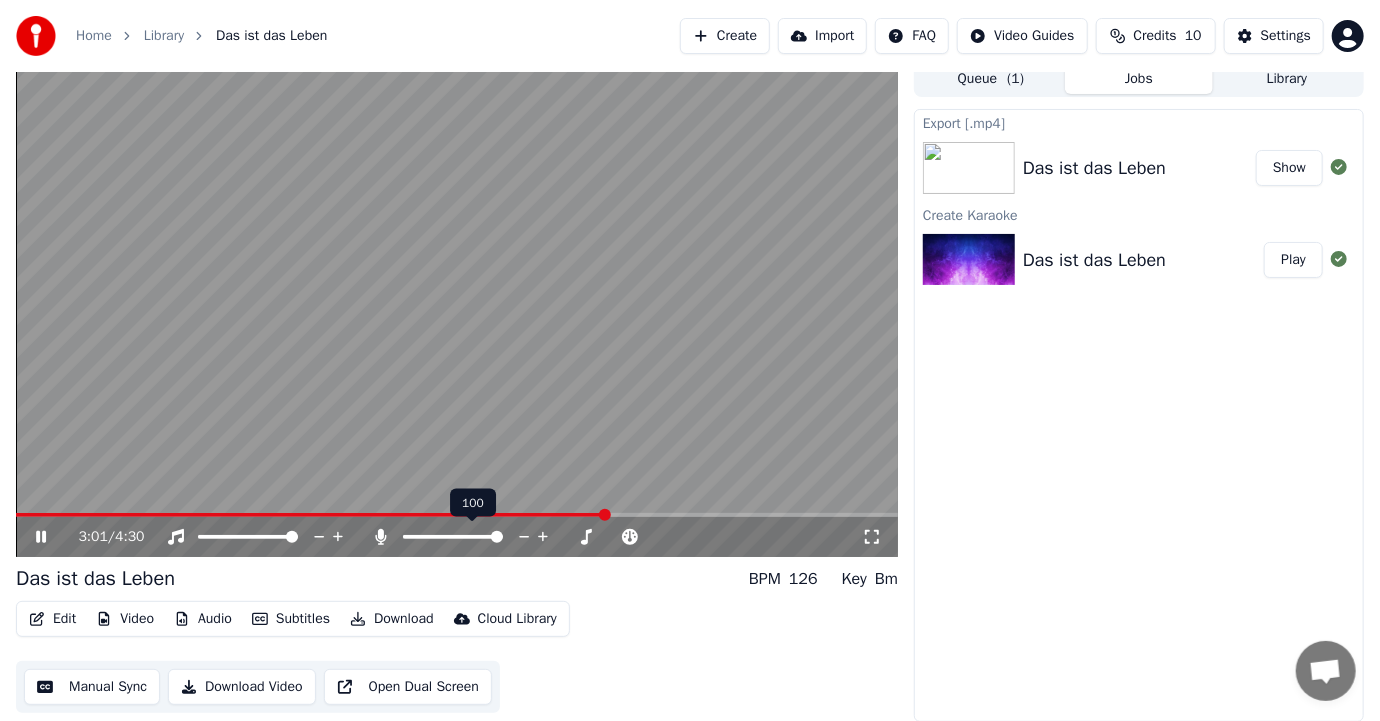 click at bounding box center [497, 537] 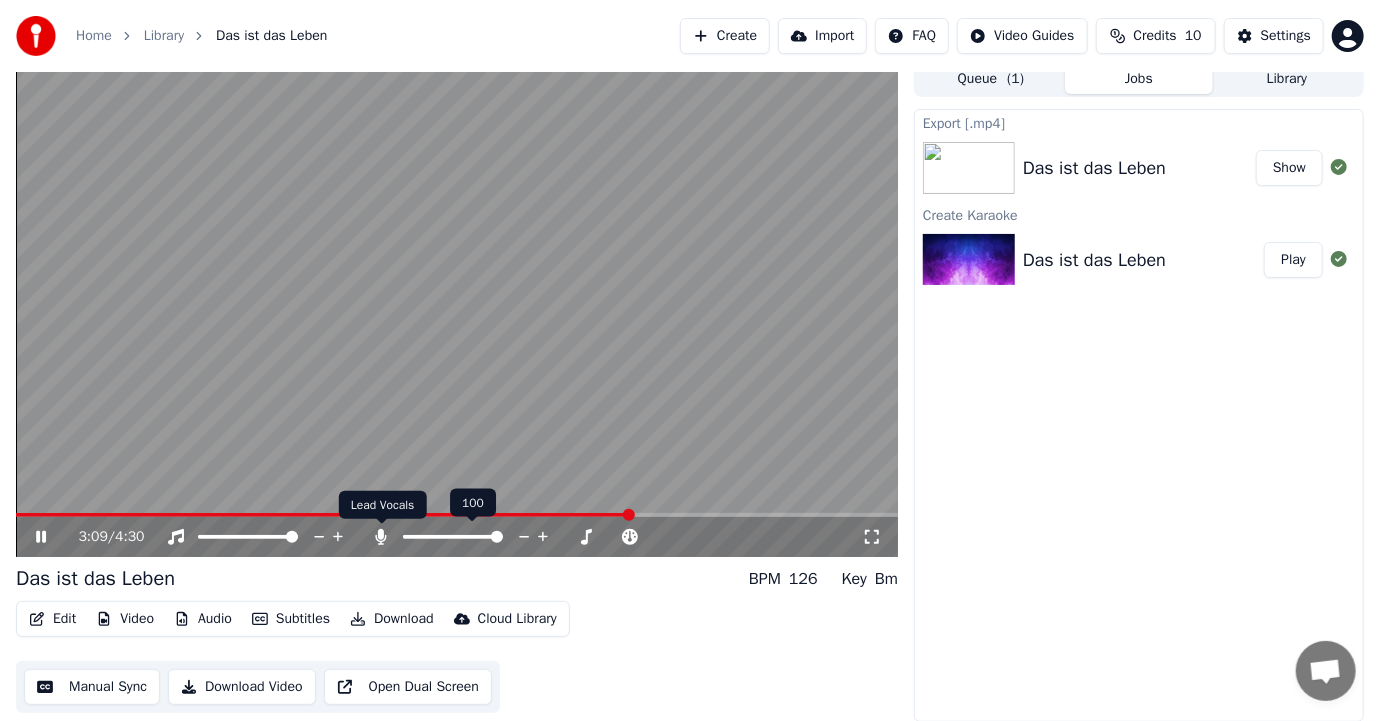 click 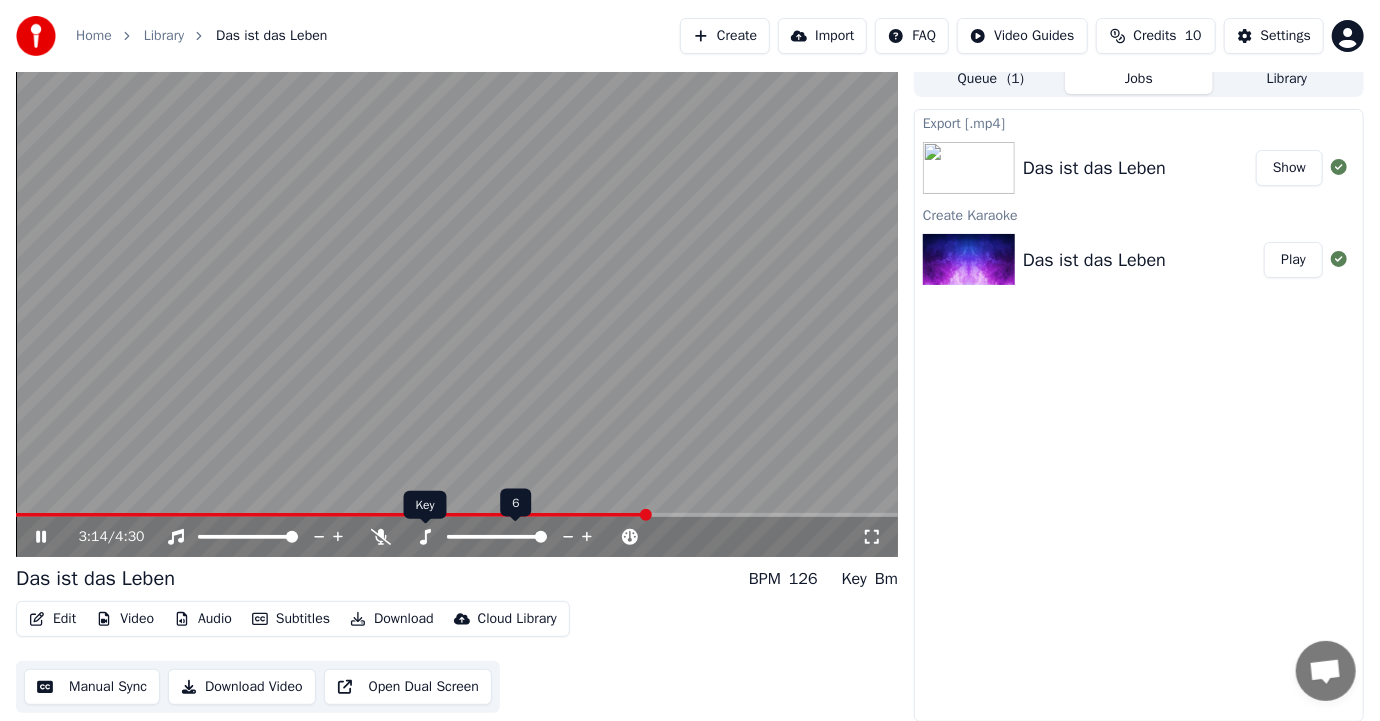 click 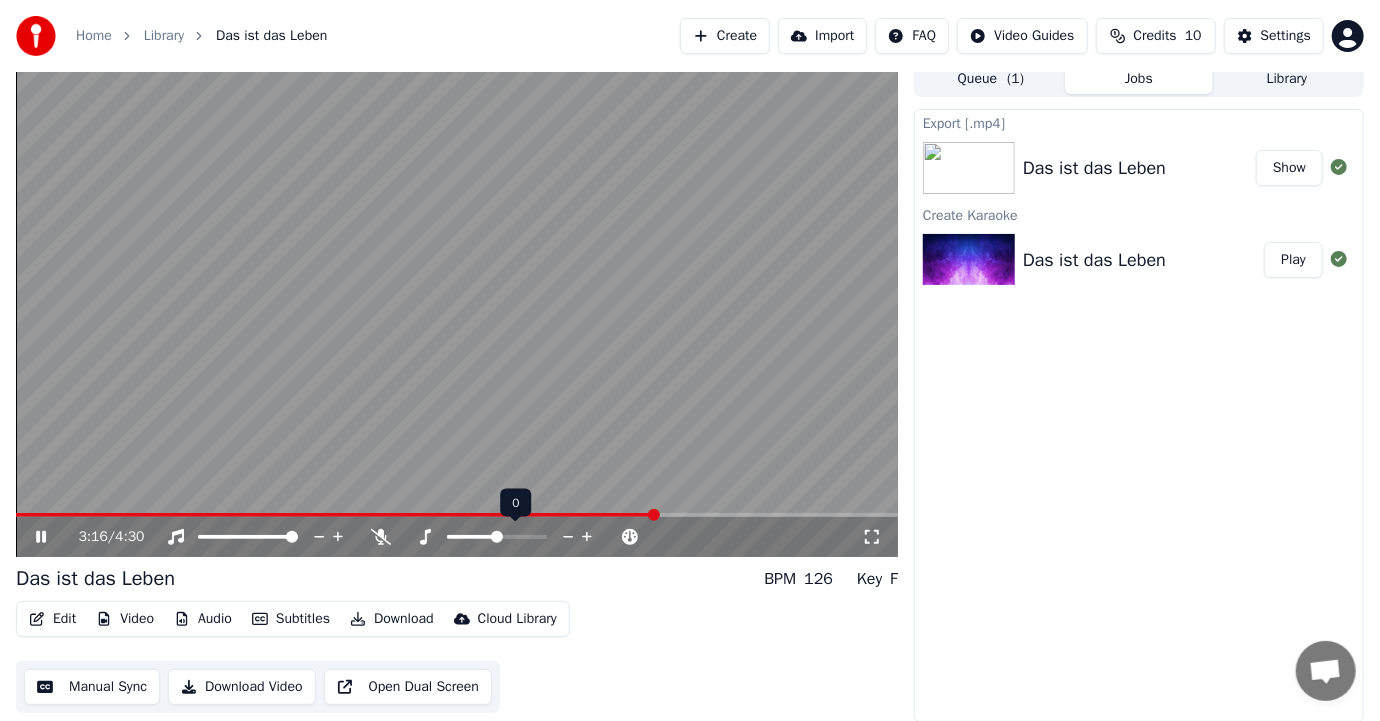 click 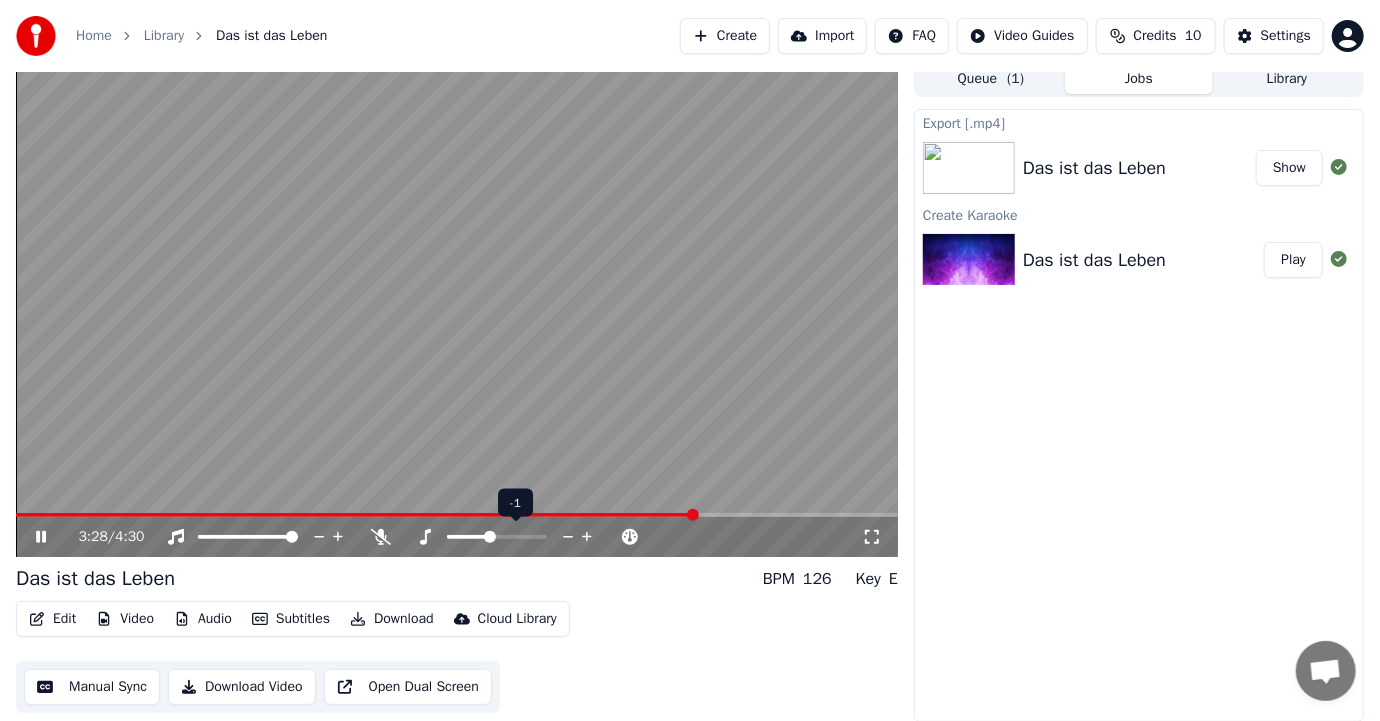 click at bounding box center (490, 537) 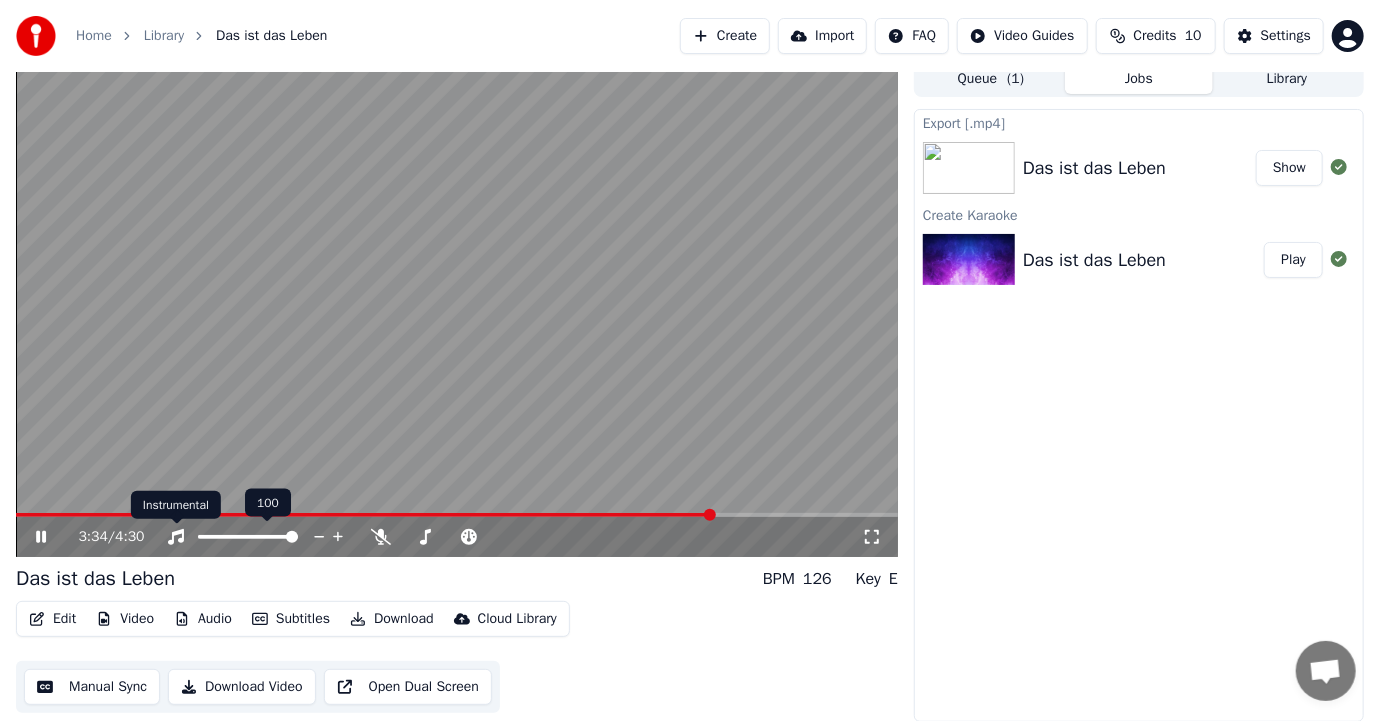 click at bounding box center (176, 524) 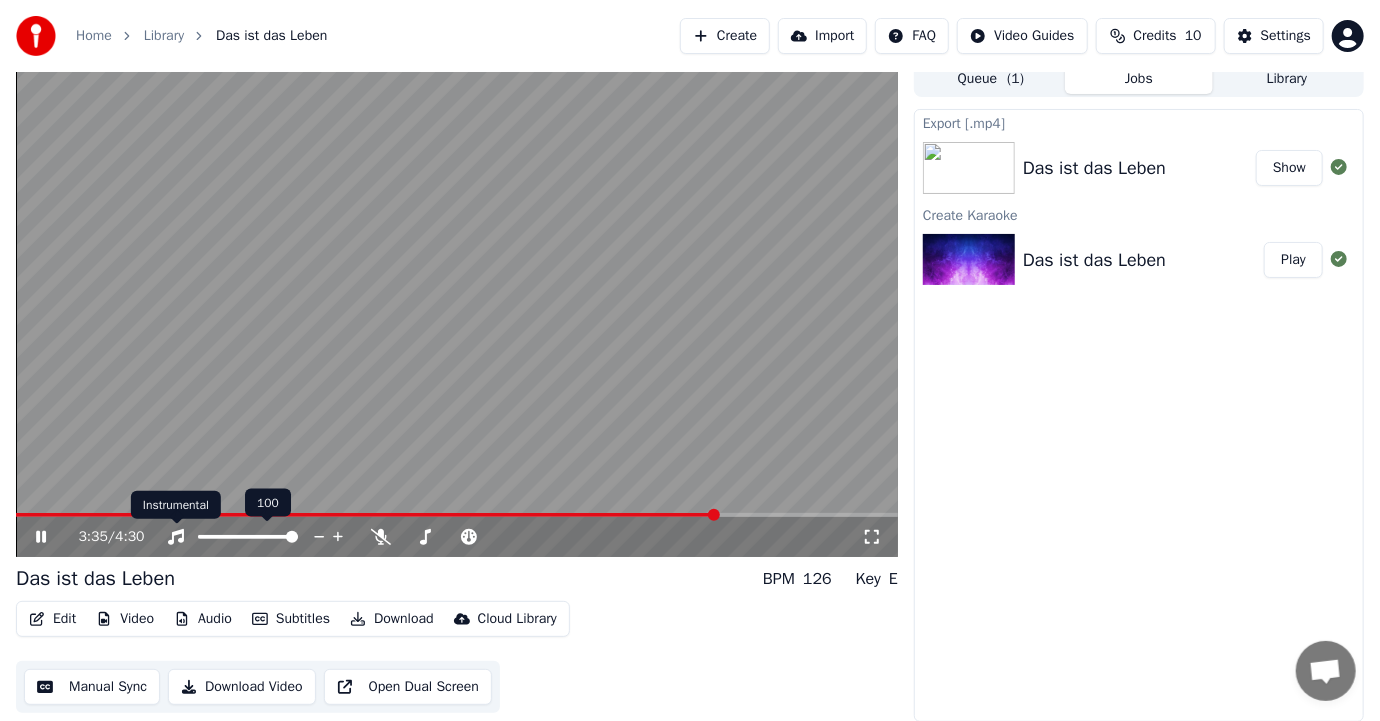 click at bounding box center [176, 524] 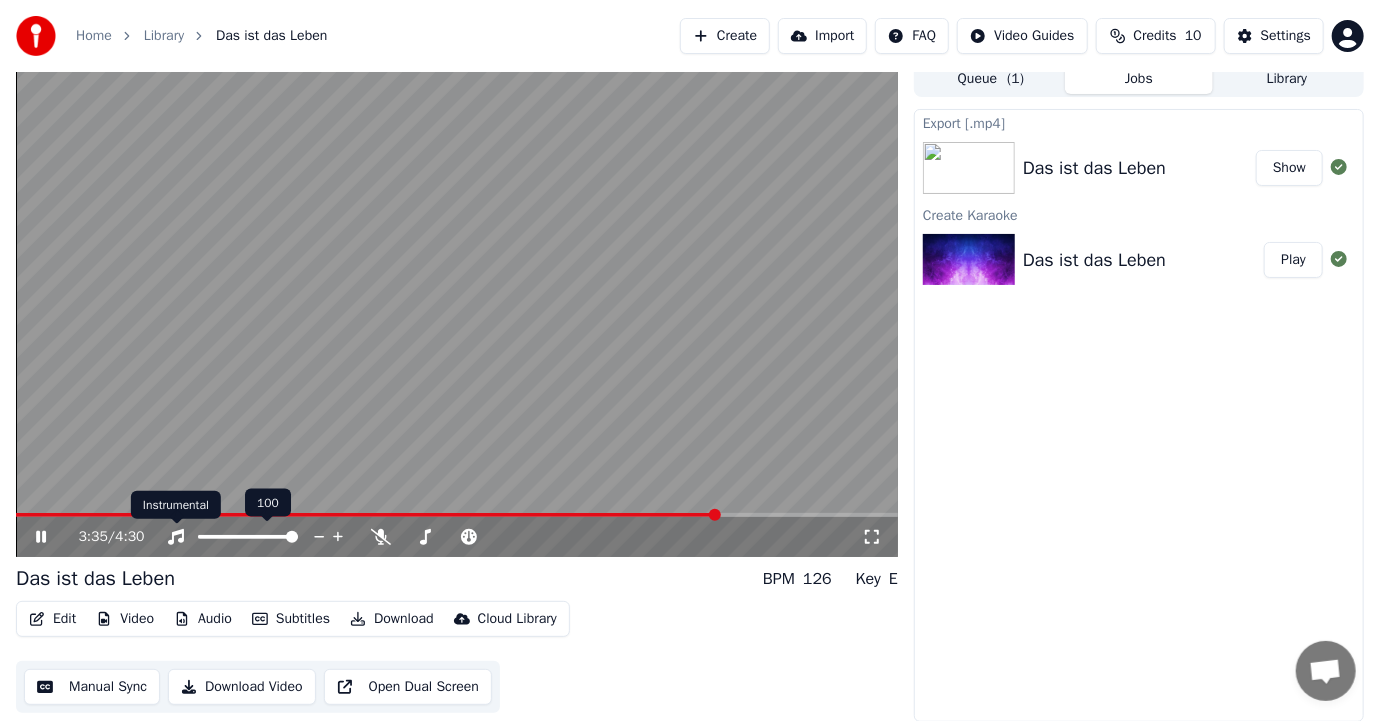 click 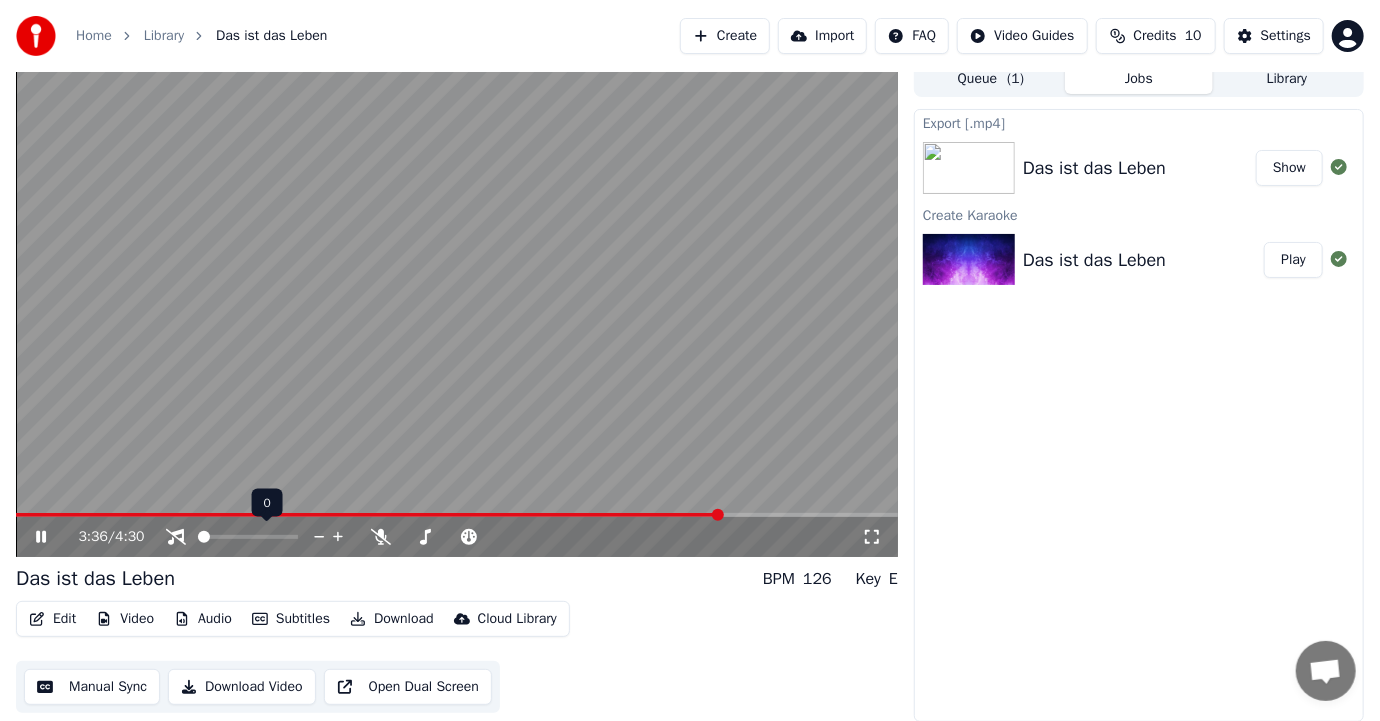 click 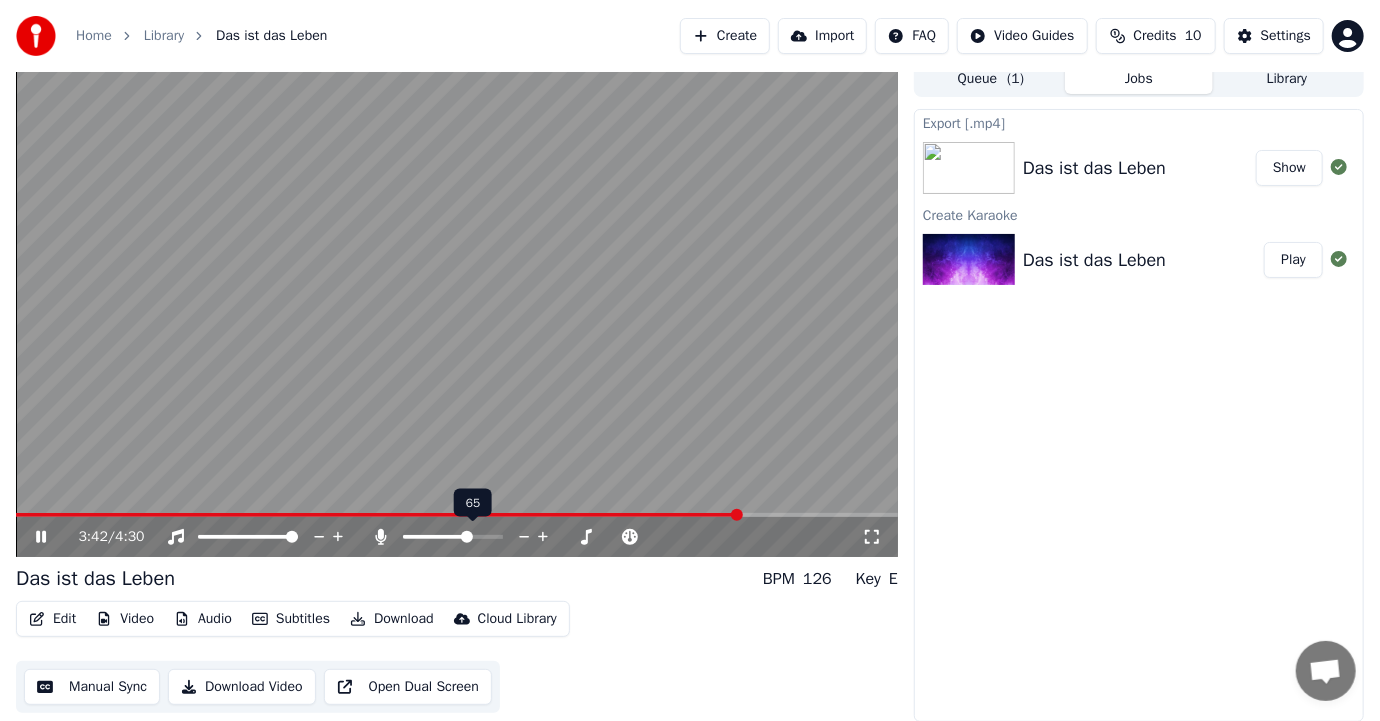 click at bounding box center (453, 537) 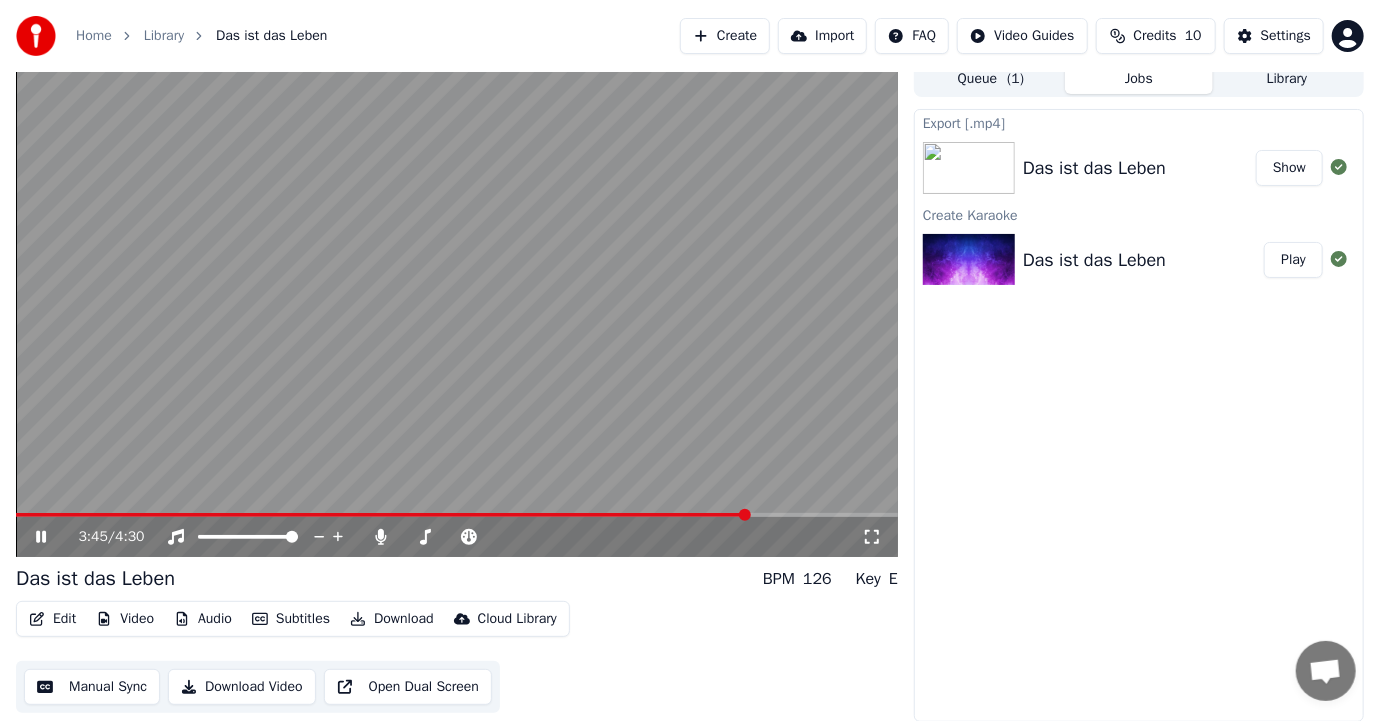 click on "3:45  /  4:30" at bounding box center (457, 309) 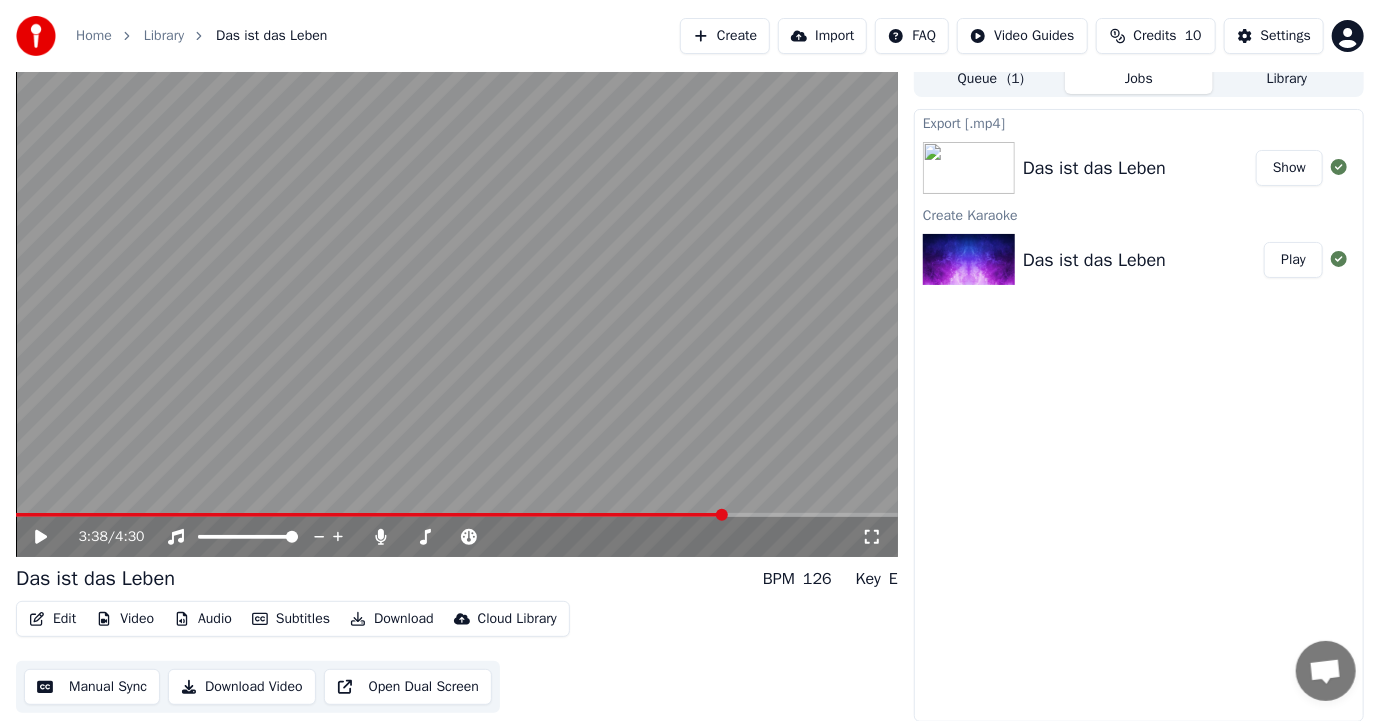 click at bounding box center (371, 515) 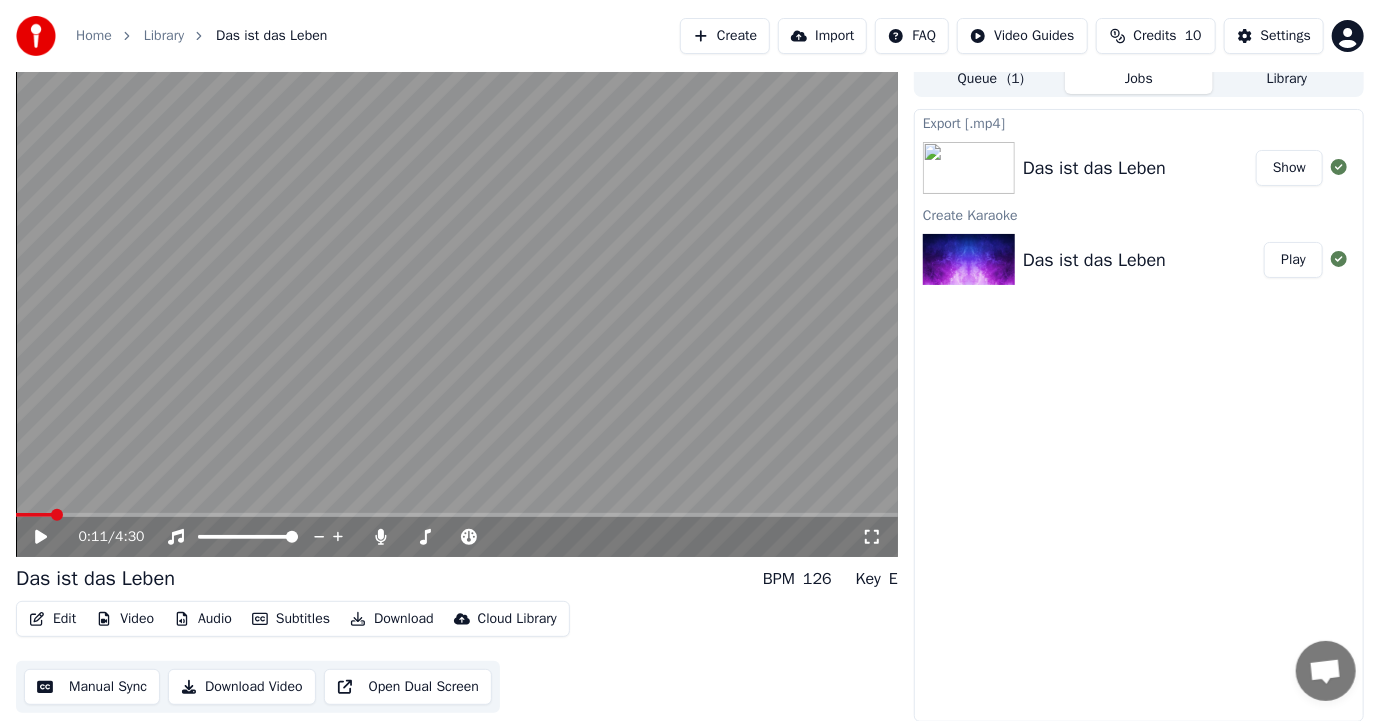click at bounding box center (57, 515) 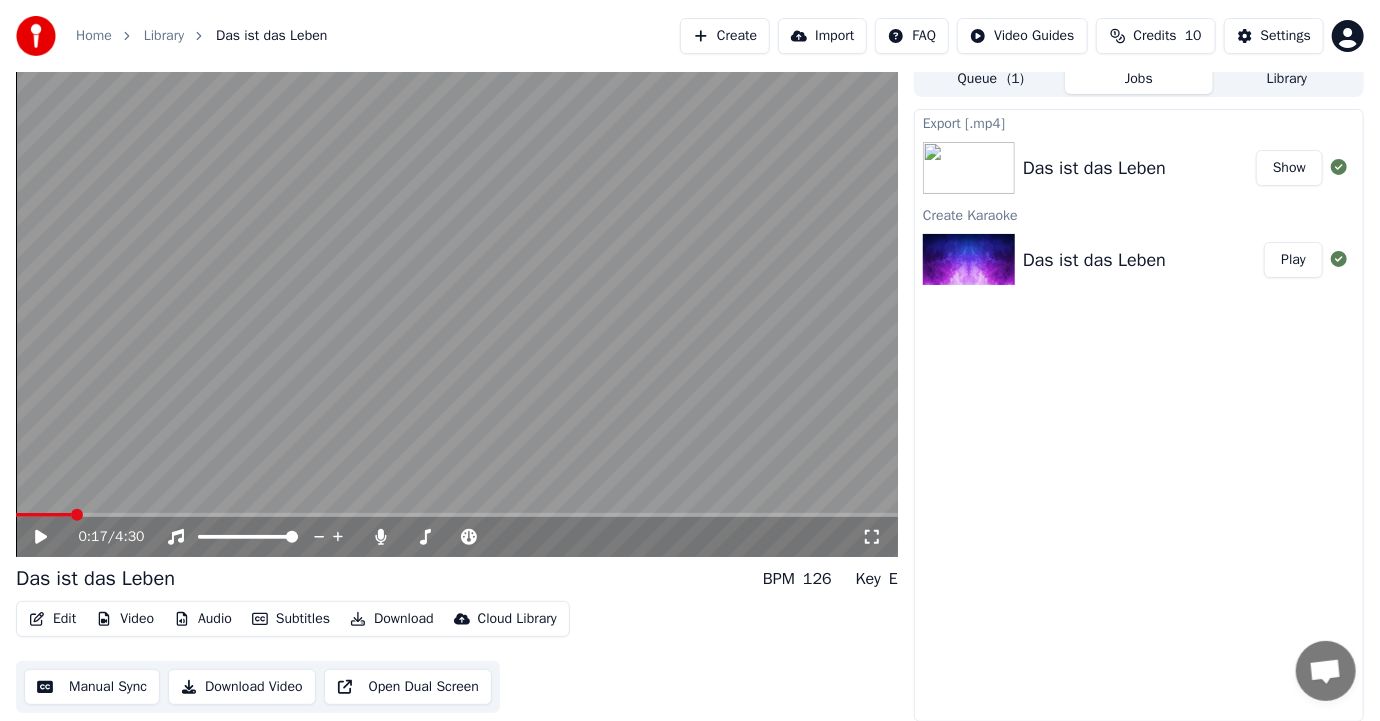 click at bounding box center (77, 515) 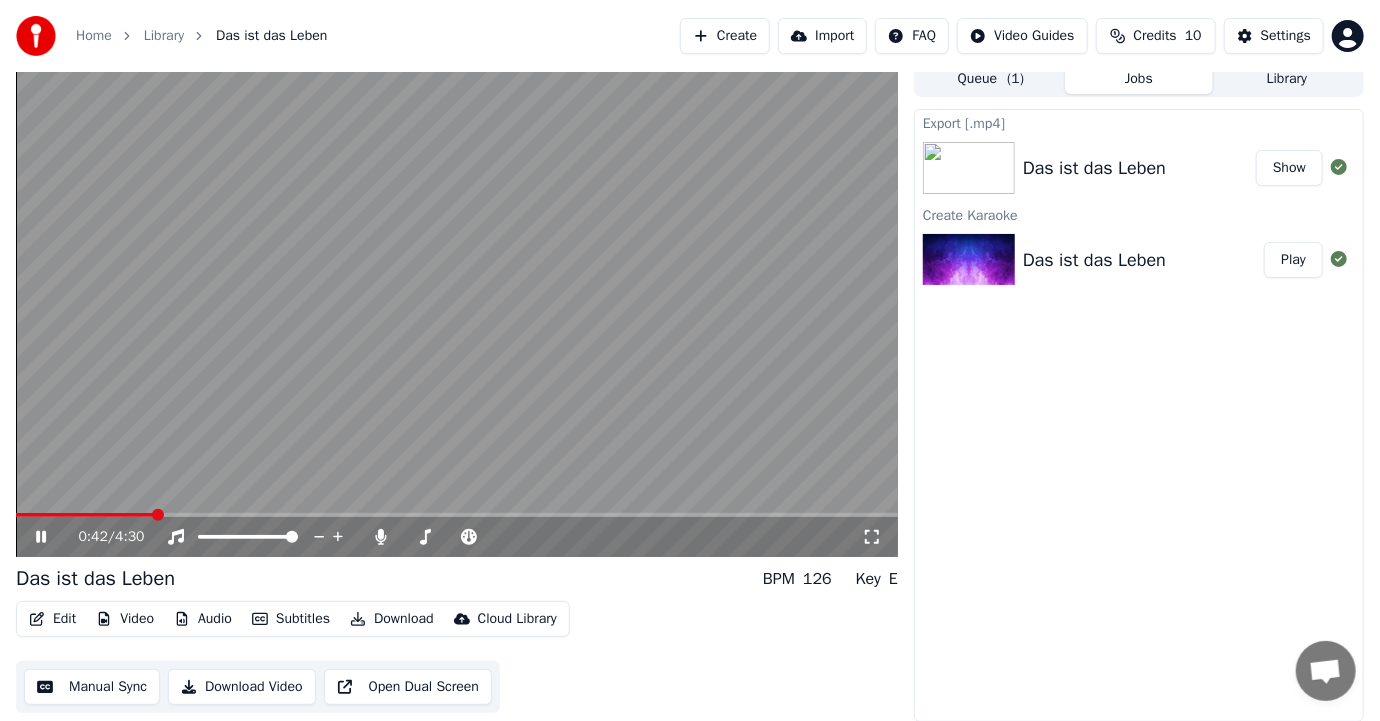 click 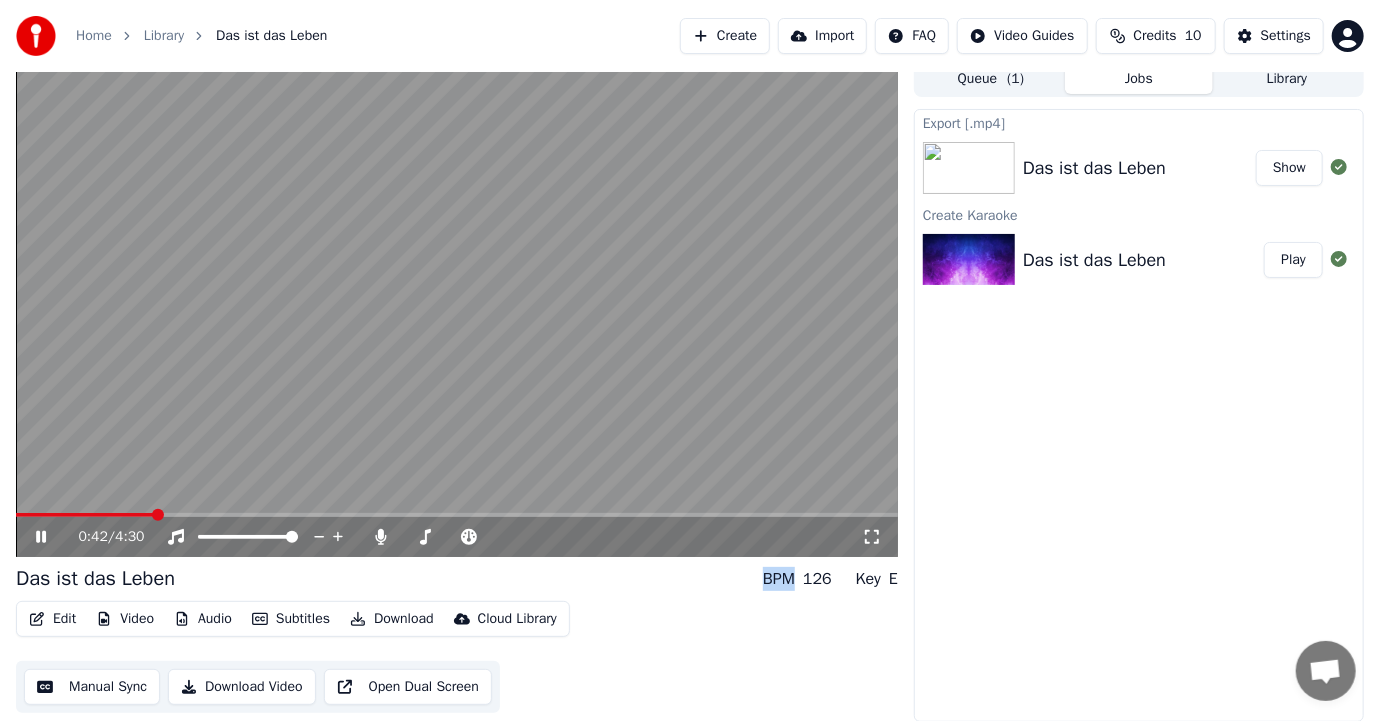 click 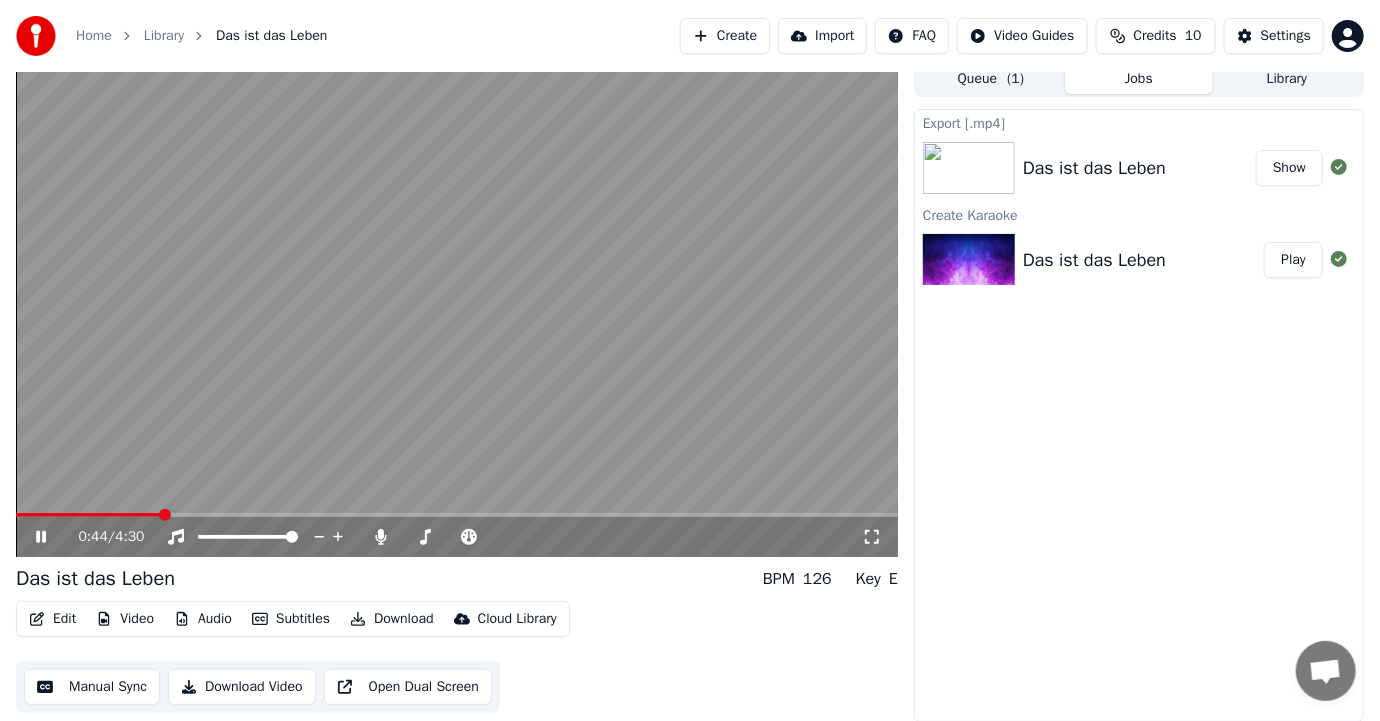 click 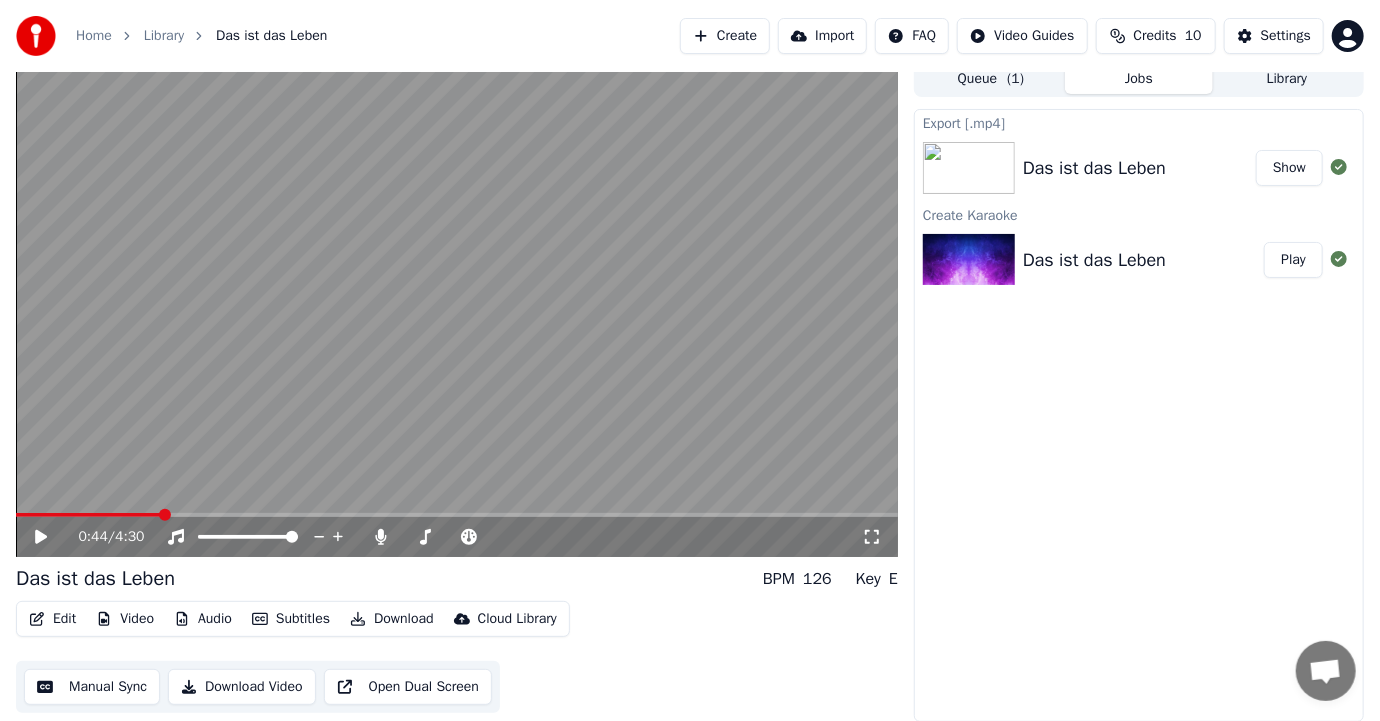 click on "Download" at bounding box center (392, 619) 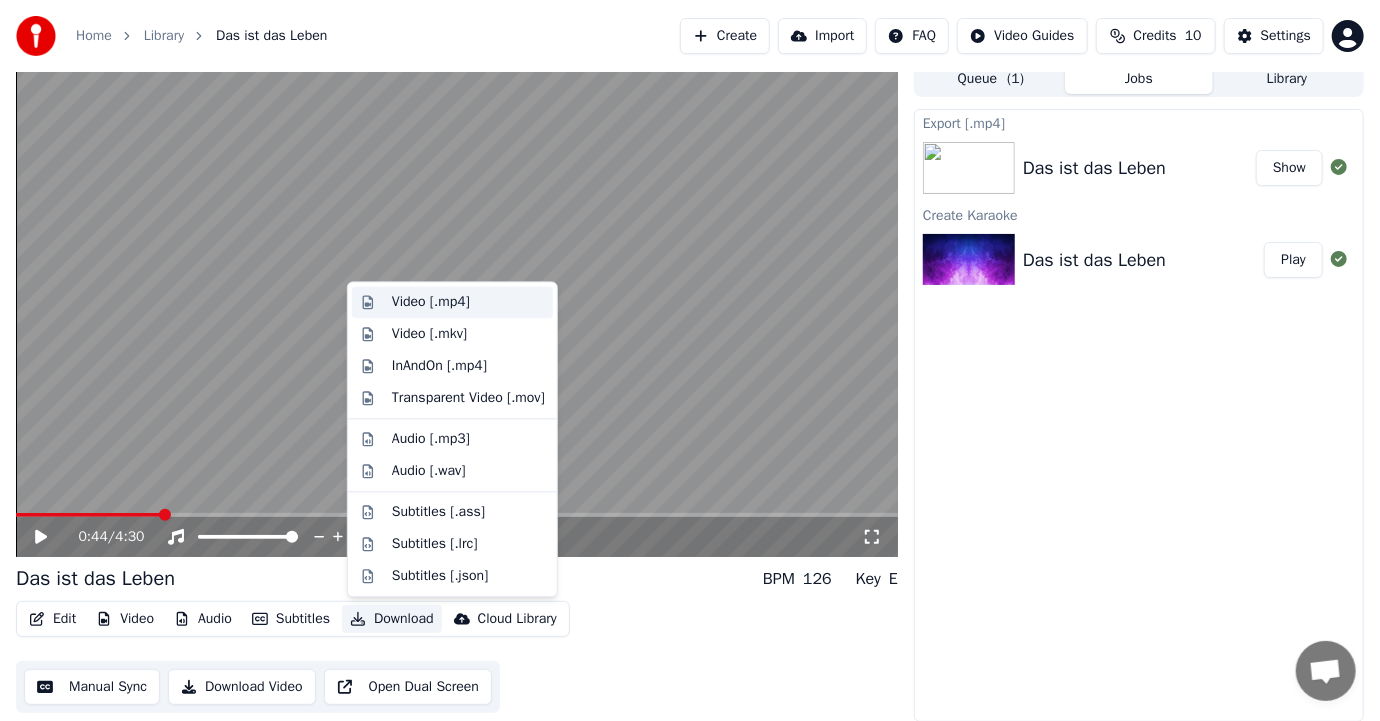 click on "Video [.mp4]" at bounding box center [431, 302] 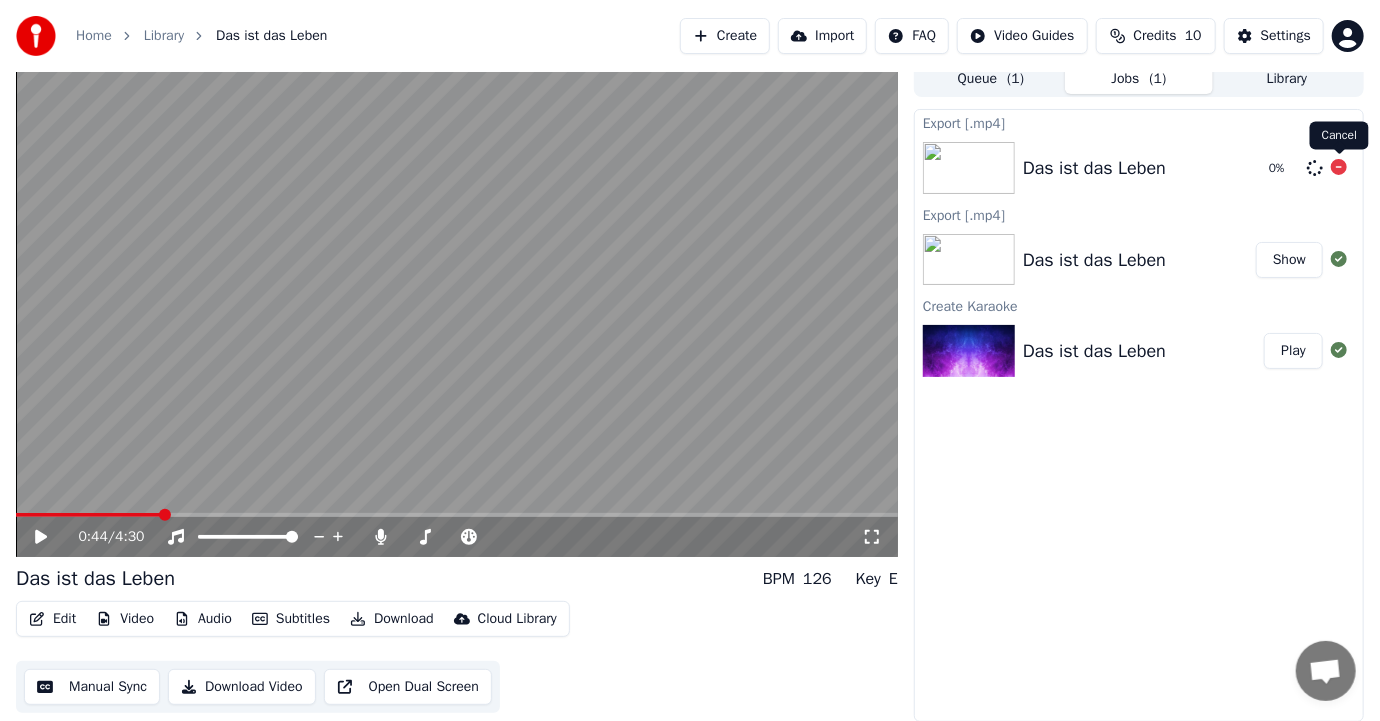 drag, startPoint x: 1339, startPoint y: 162, endPoint x: 1329, endPoint y: 170, distance: 12.806249 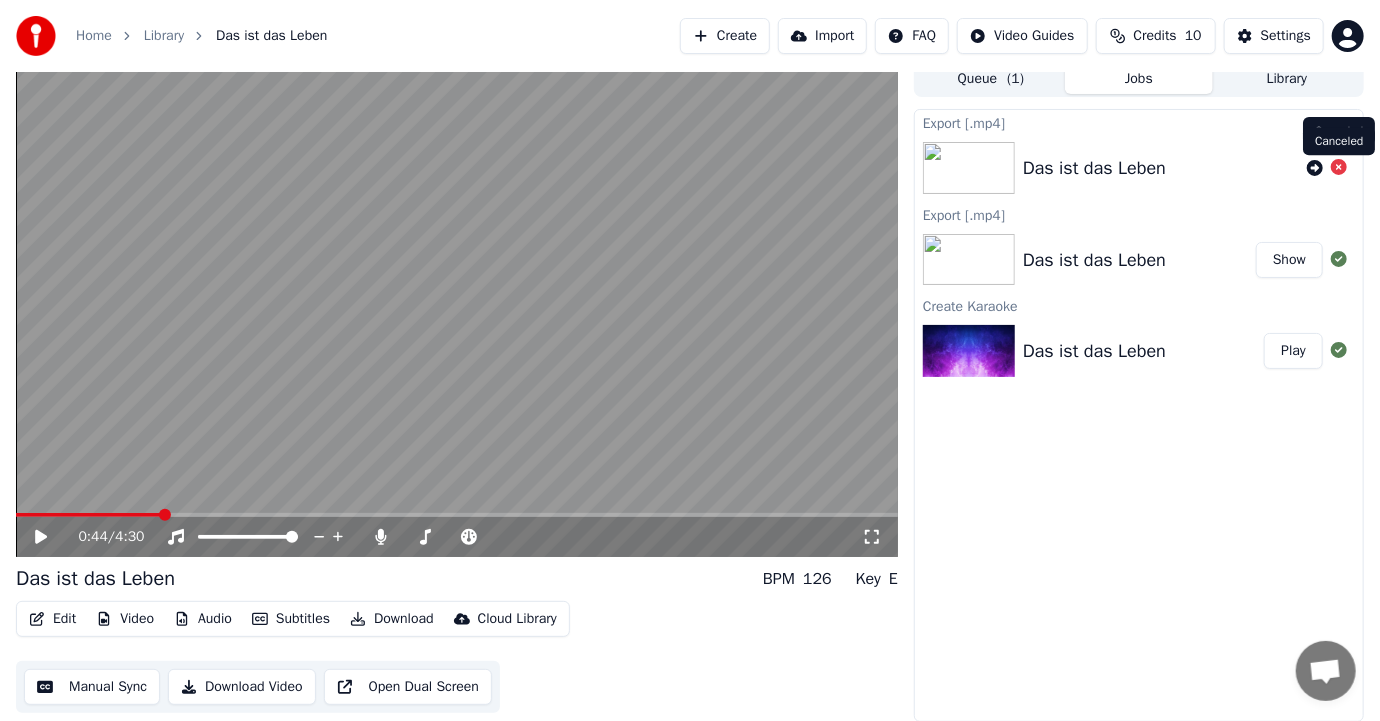 click 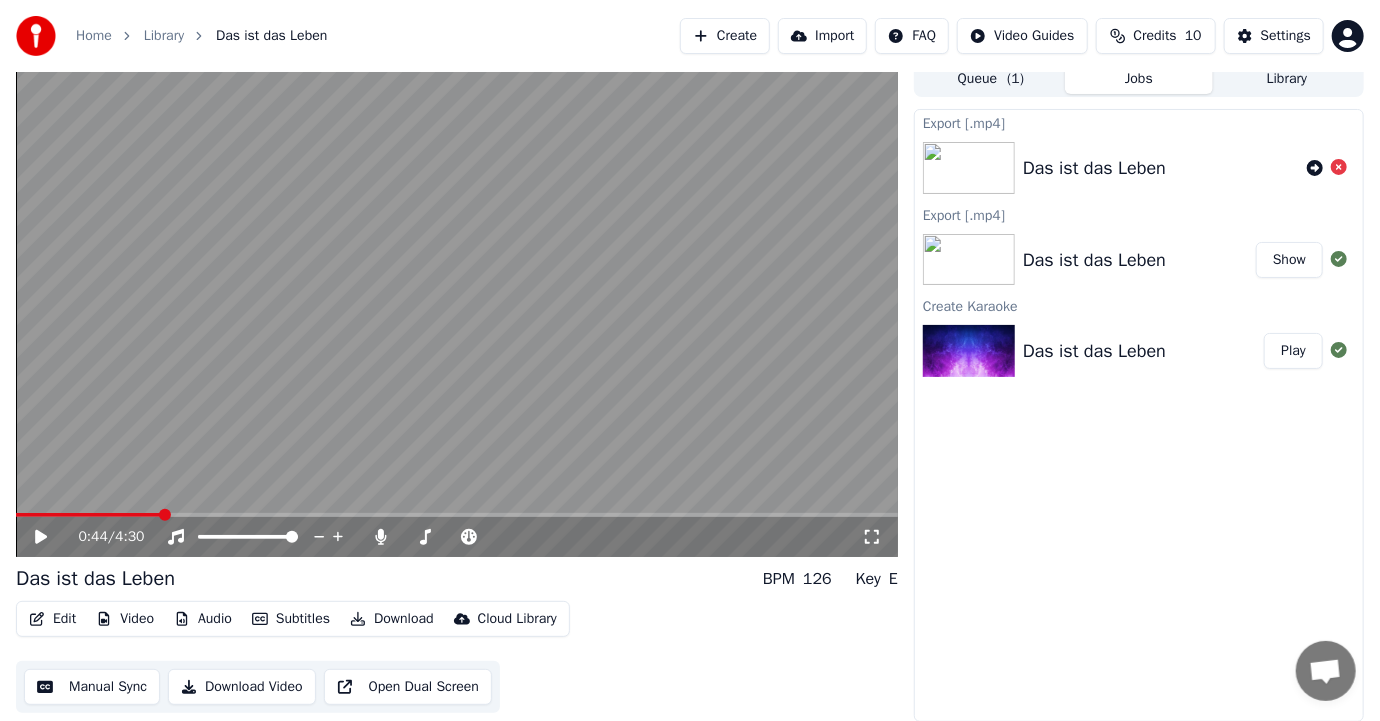 click on "Das ist das Leben Play" at bounding box center (1139, 351) 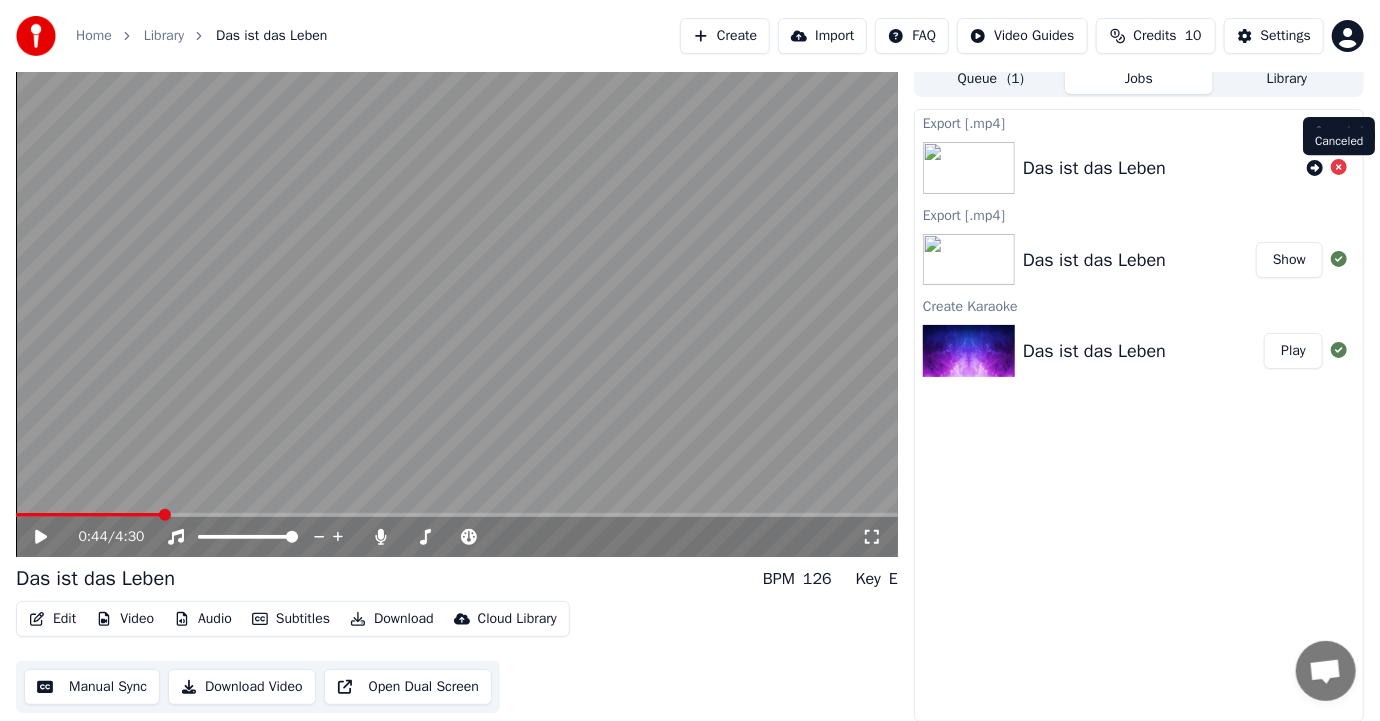 click 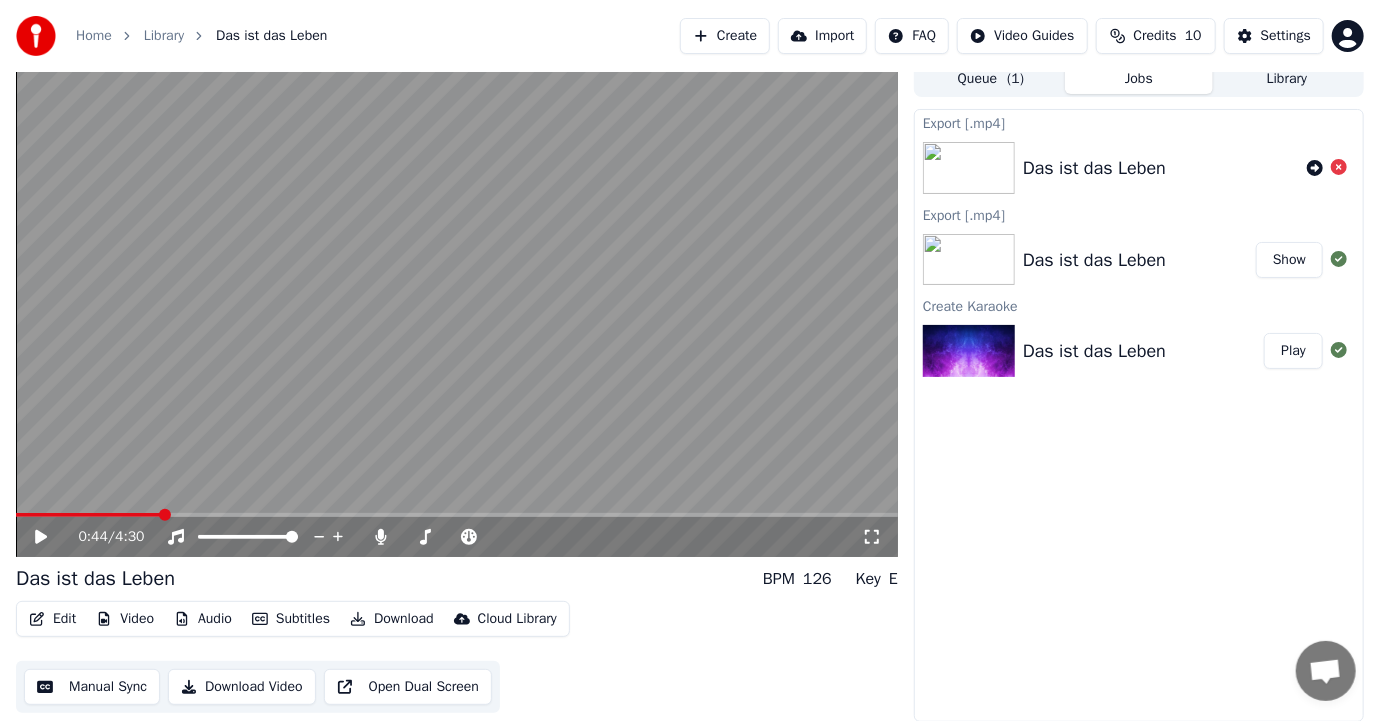 click 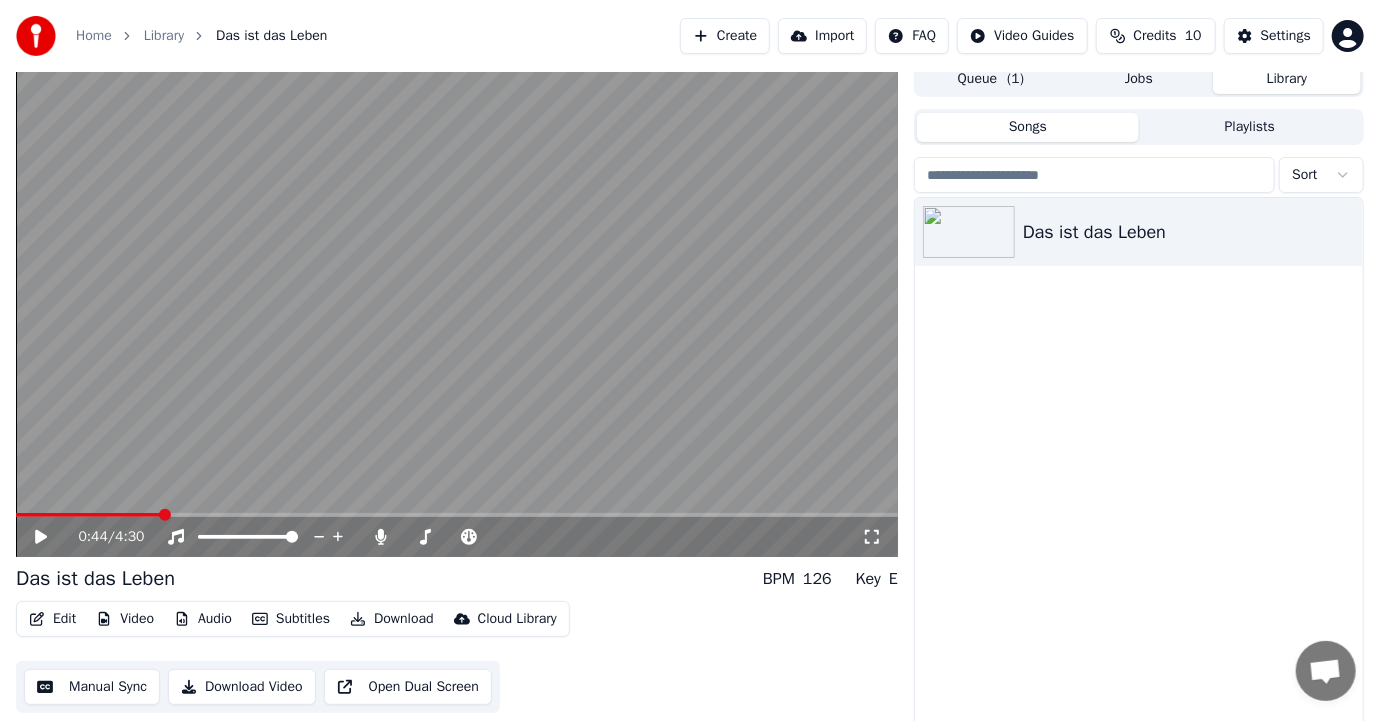 click on "Library" at bounding box center (1287, 79) 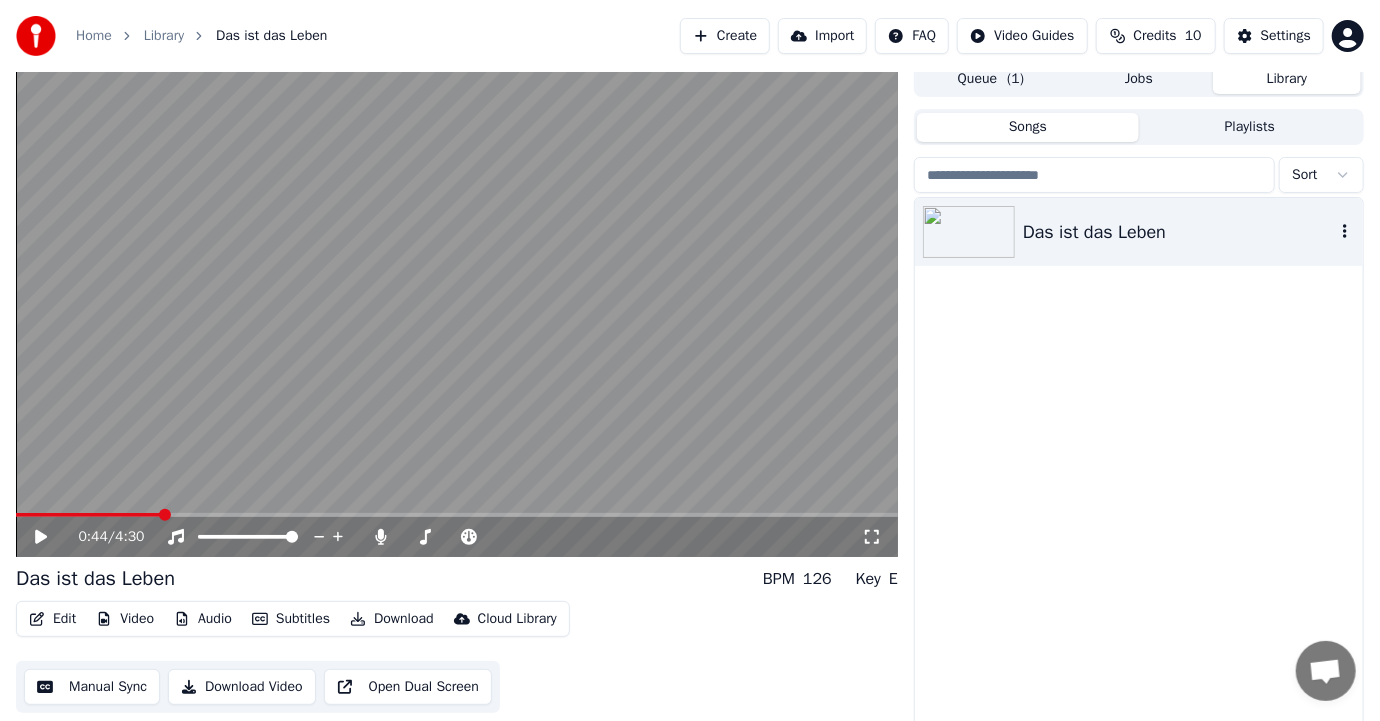 click 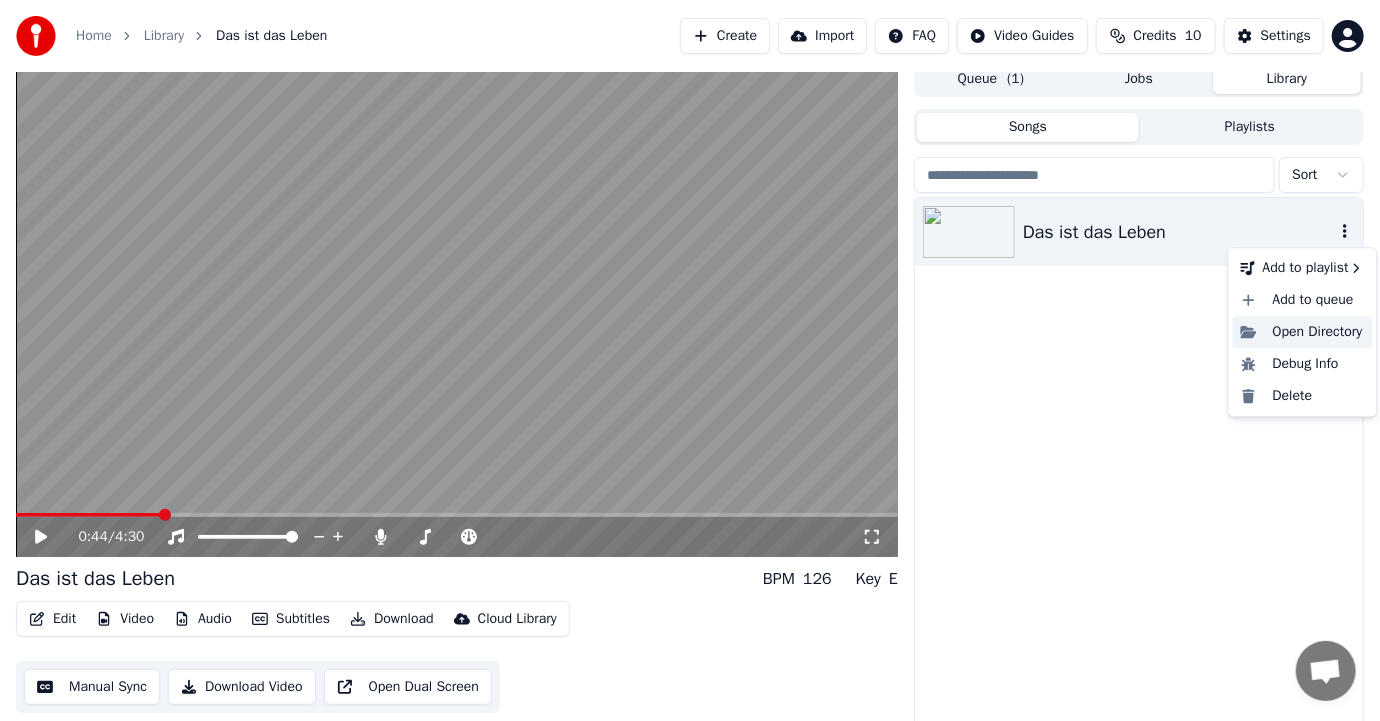 click on "Open Directory" at bounding box center (1303, 332) 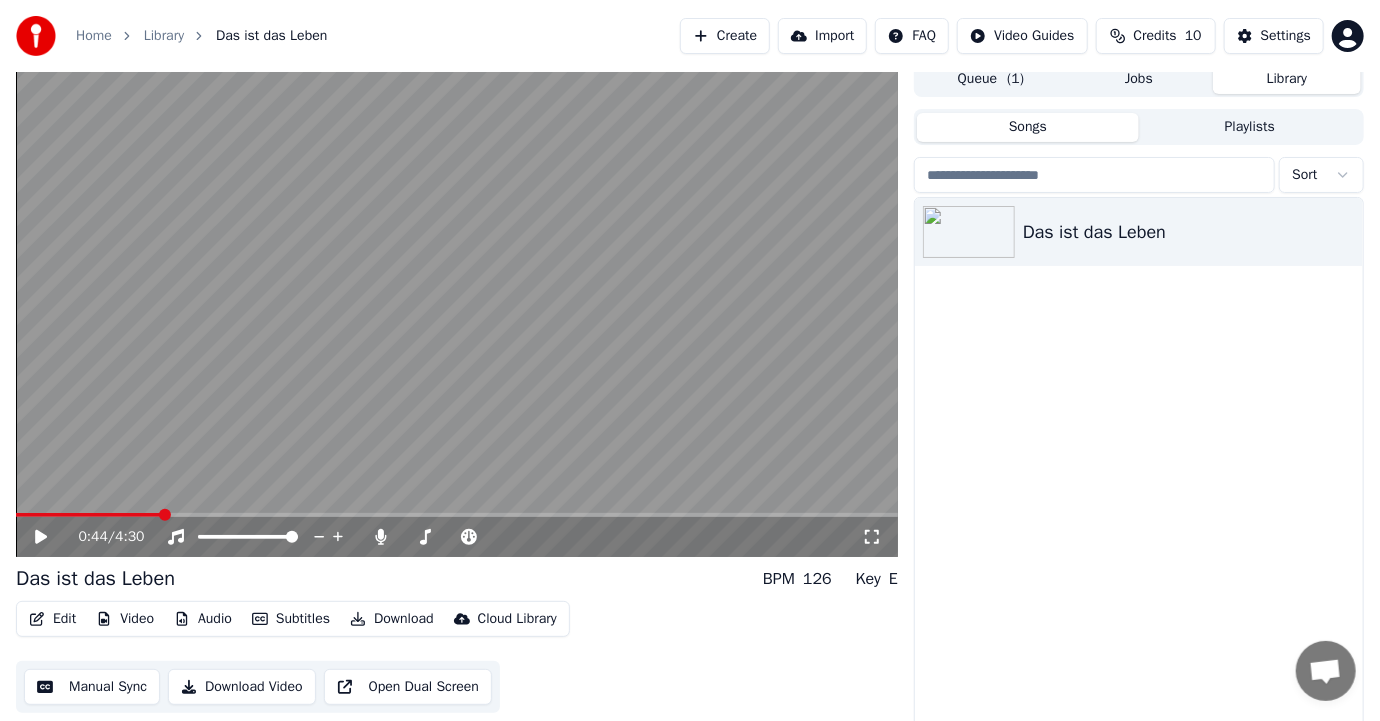 click on "Das ist das Leben" at bounding box center [1139, 467] 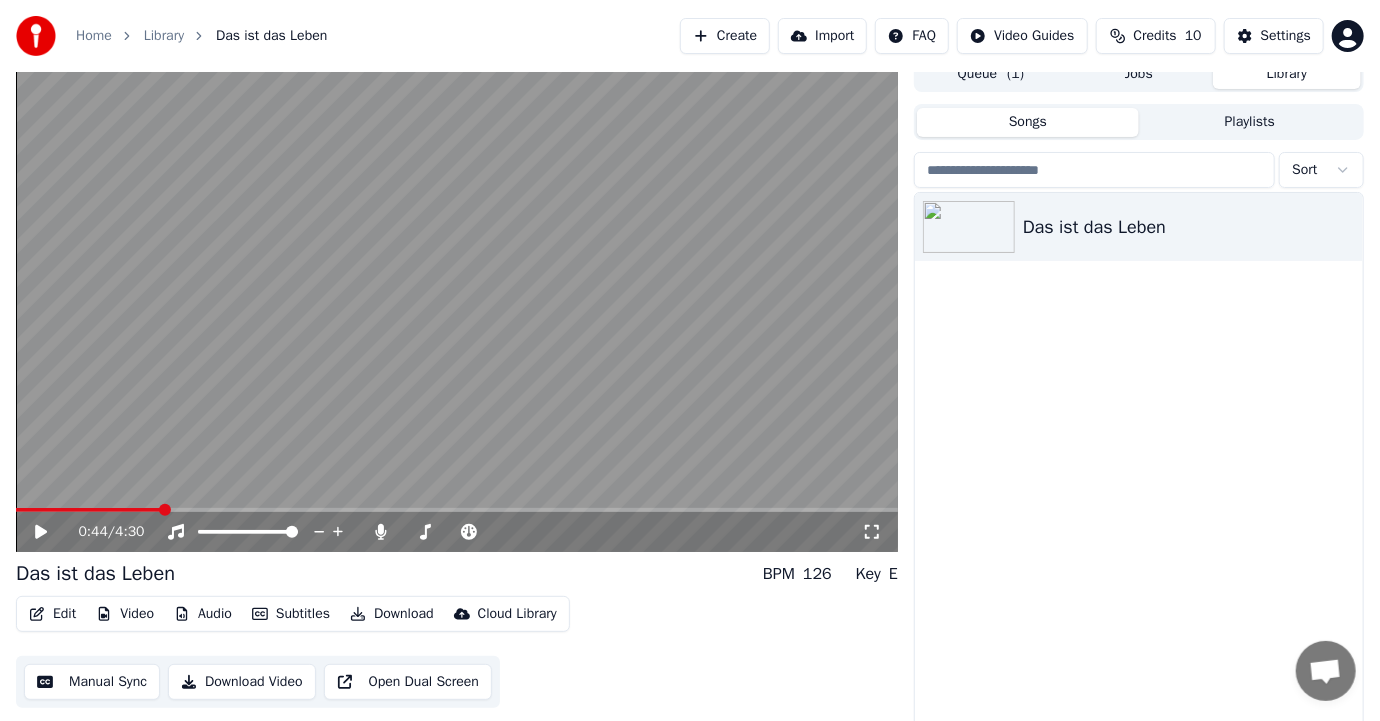 scroll, scrollTop: 27, scrollLeft: 0, axis: vertical 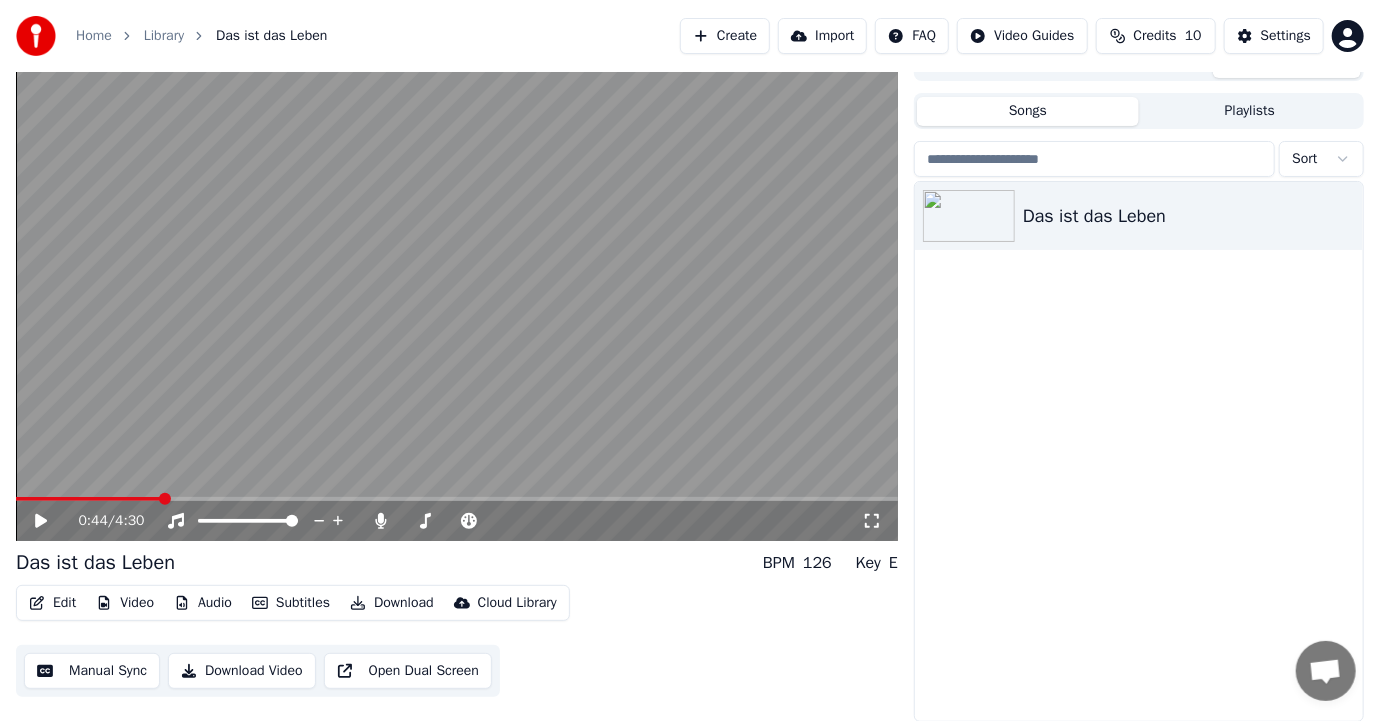 click on "Download Video" at bounding box center (242, 671) 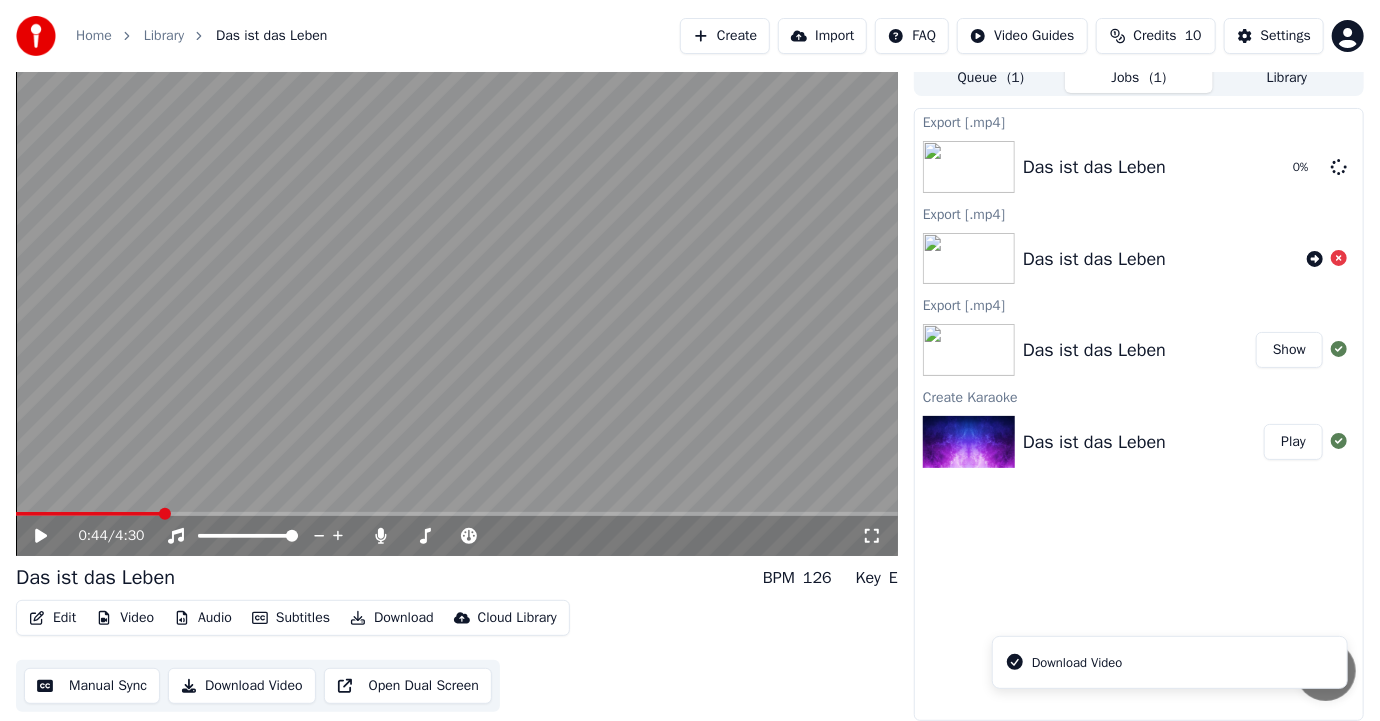 scroll, scrollTop: 11, scrollLeft: 0, axis: vertical 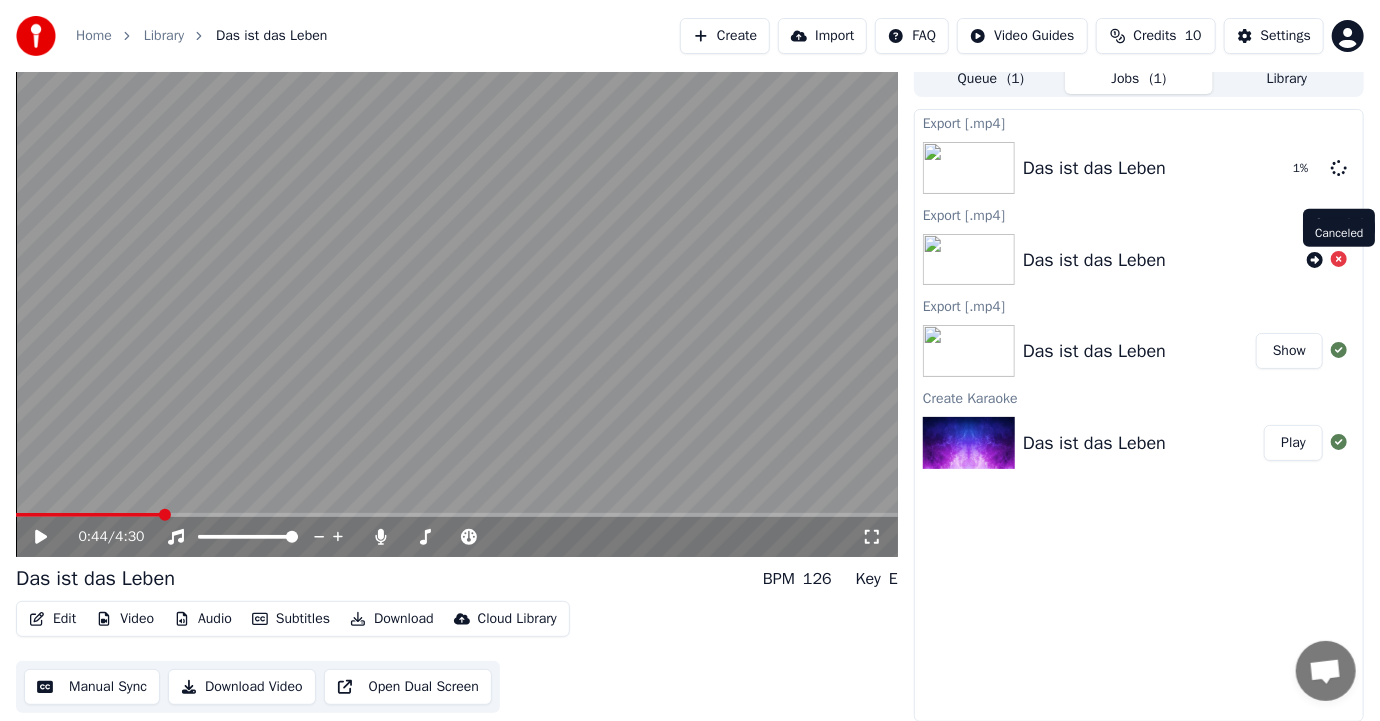 click 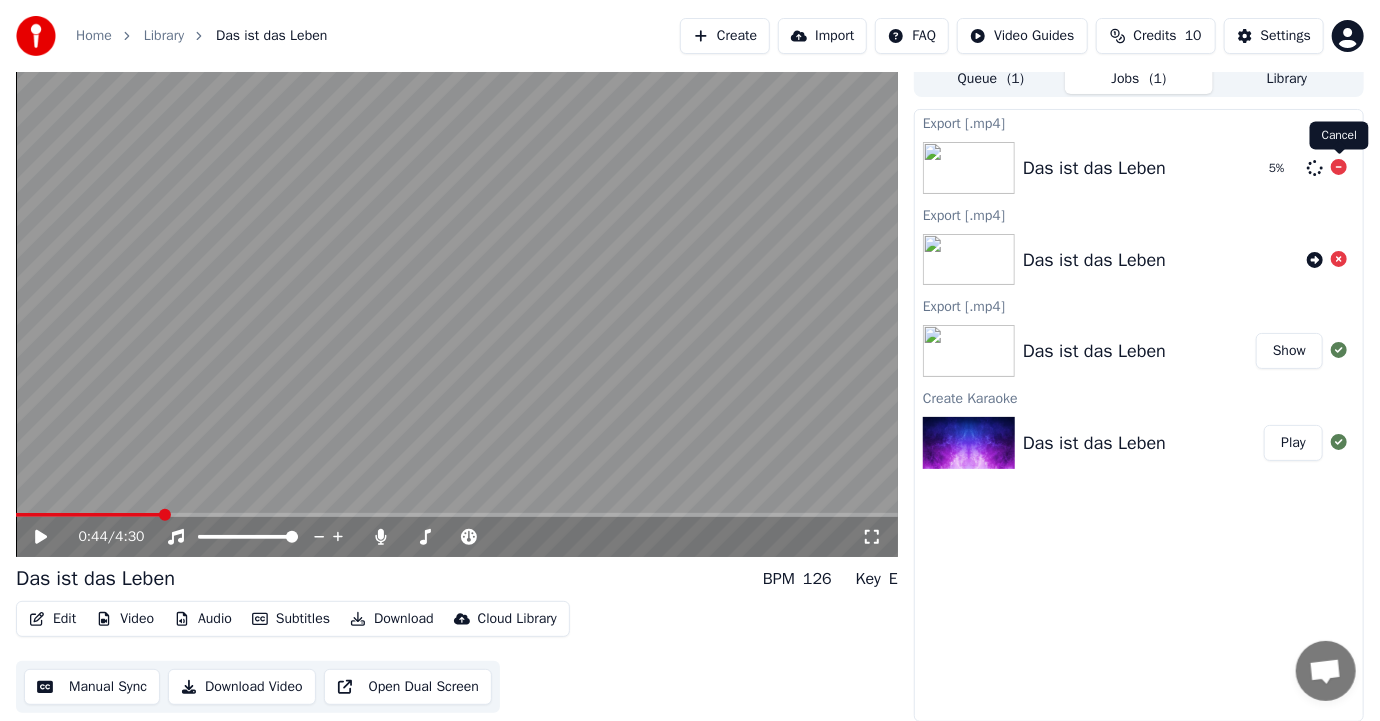click 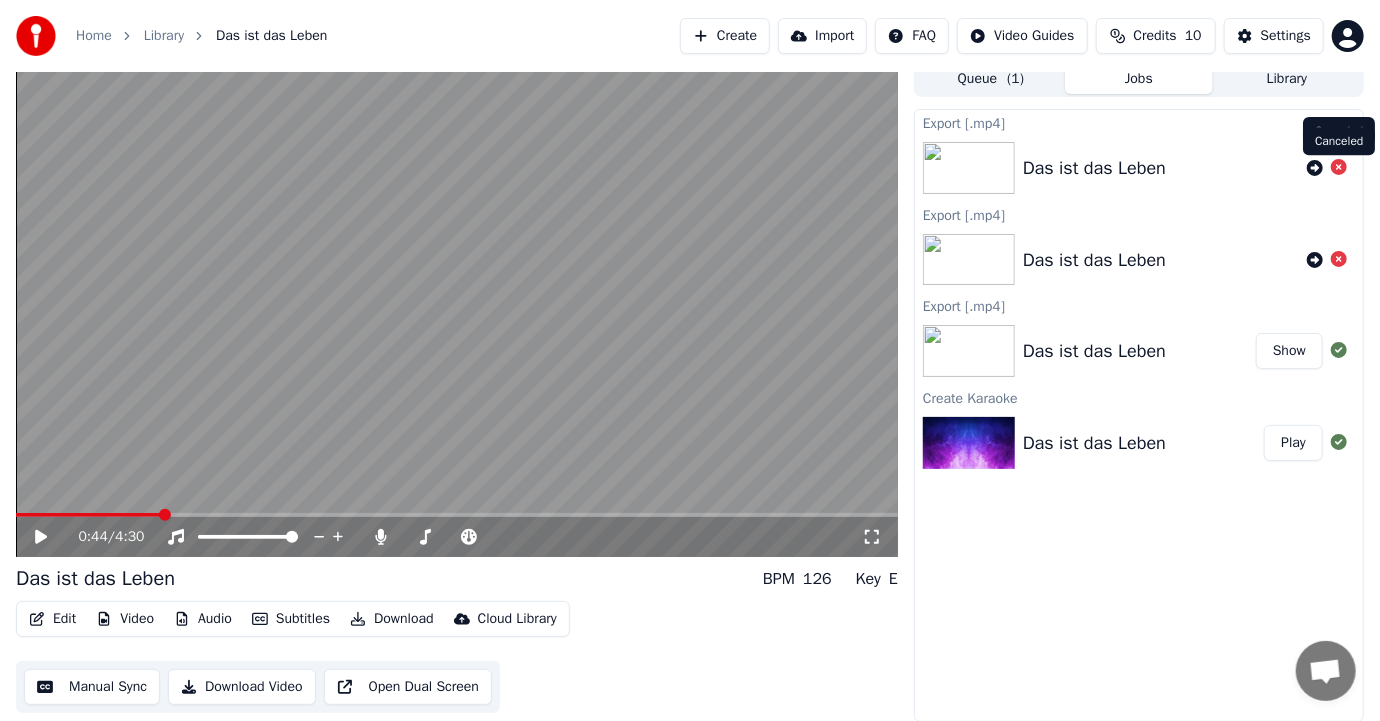 click 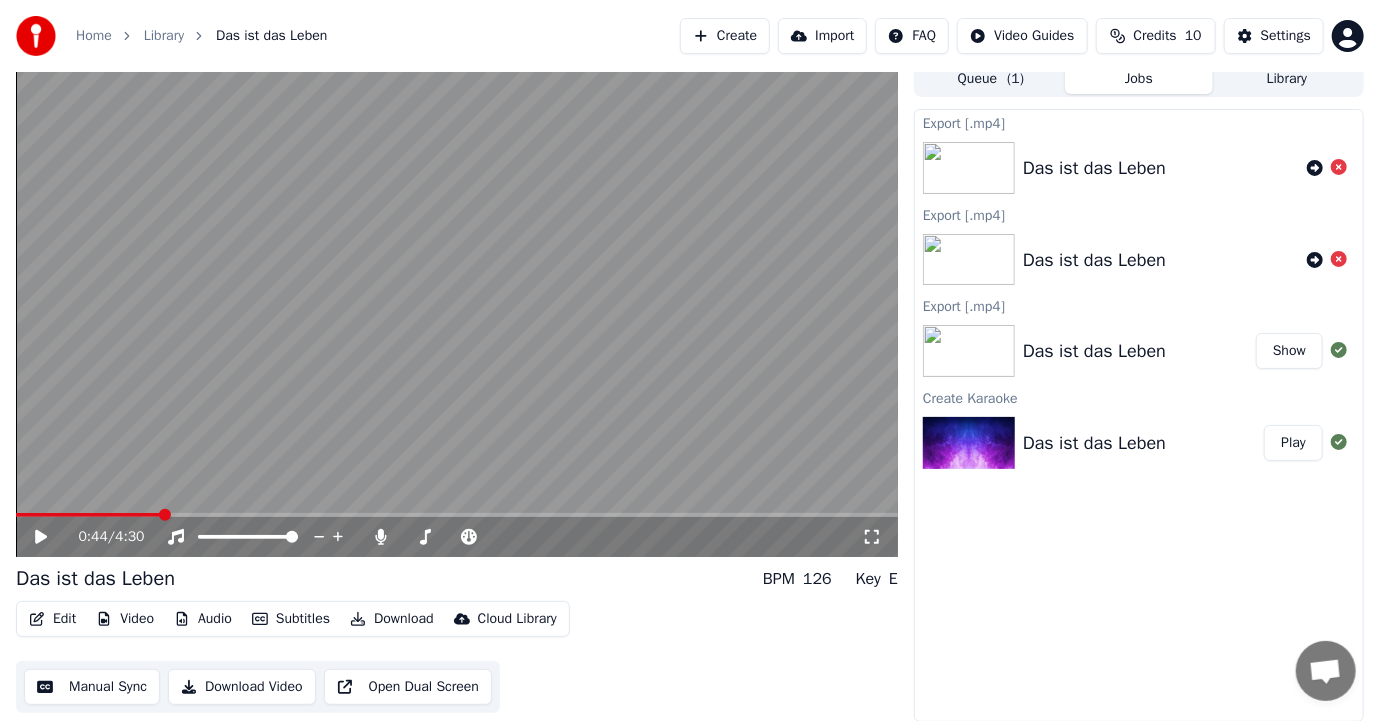 click on "Show" at bounding box center [1289, 351] 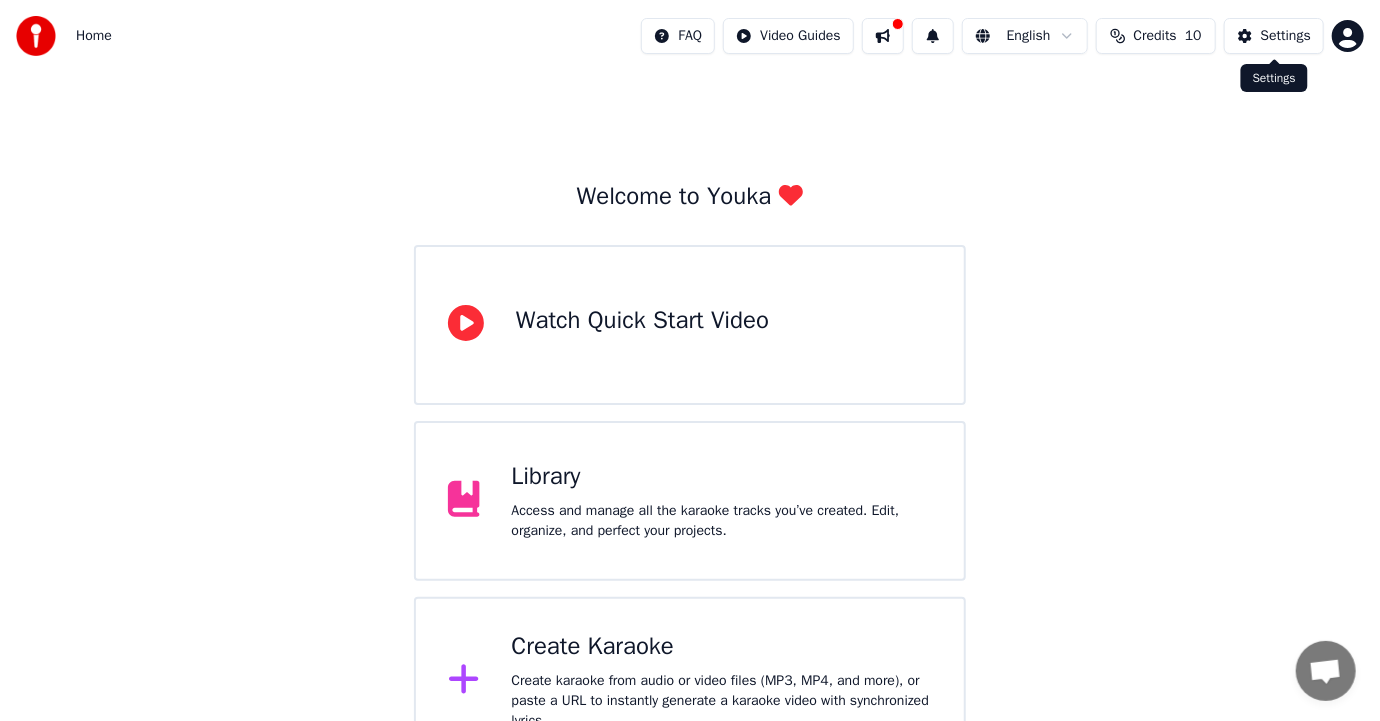 click on "Settings" at bounding box center (1286, 36) 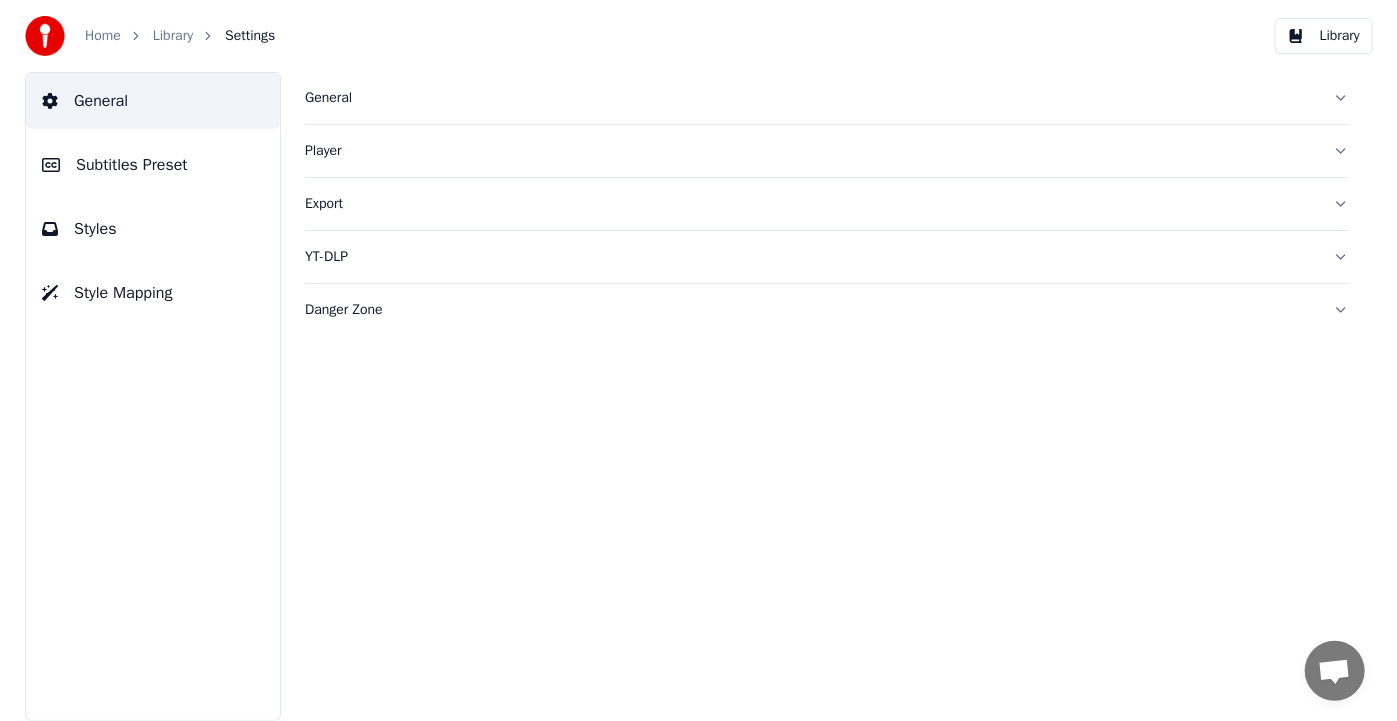 scroll, scrollTop: 0, scrollLeft: 0, axis: both 